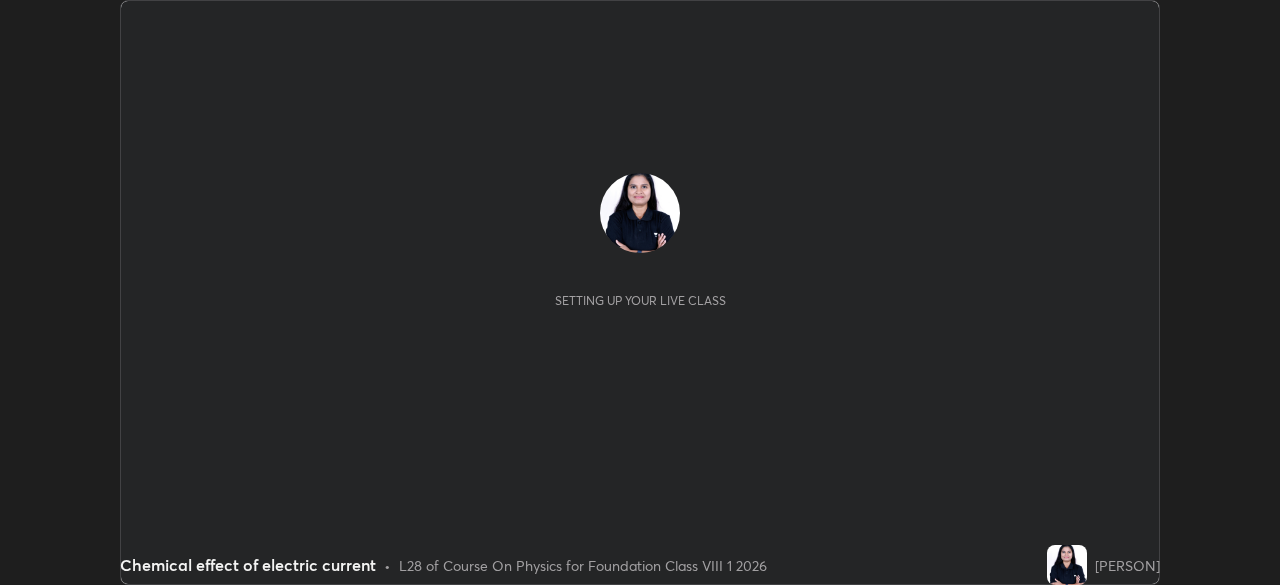 scroll, scrollTop: 0, scrollLeft: 0, axis: both 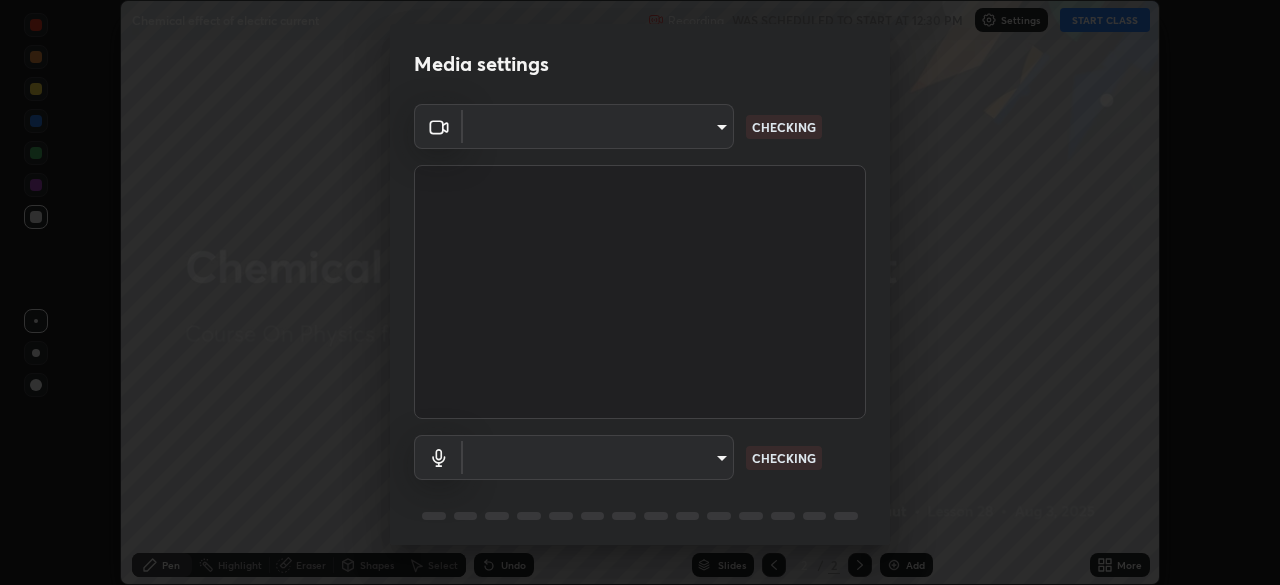 type on "0e80c96761b6a4d6296d5bf50afd05bd245ccb61f8dc220acc240aeb22a63808" 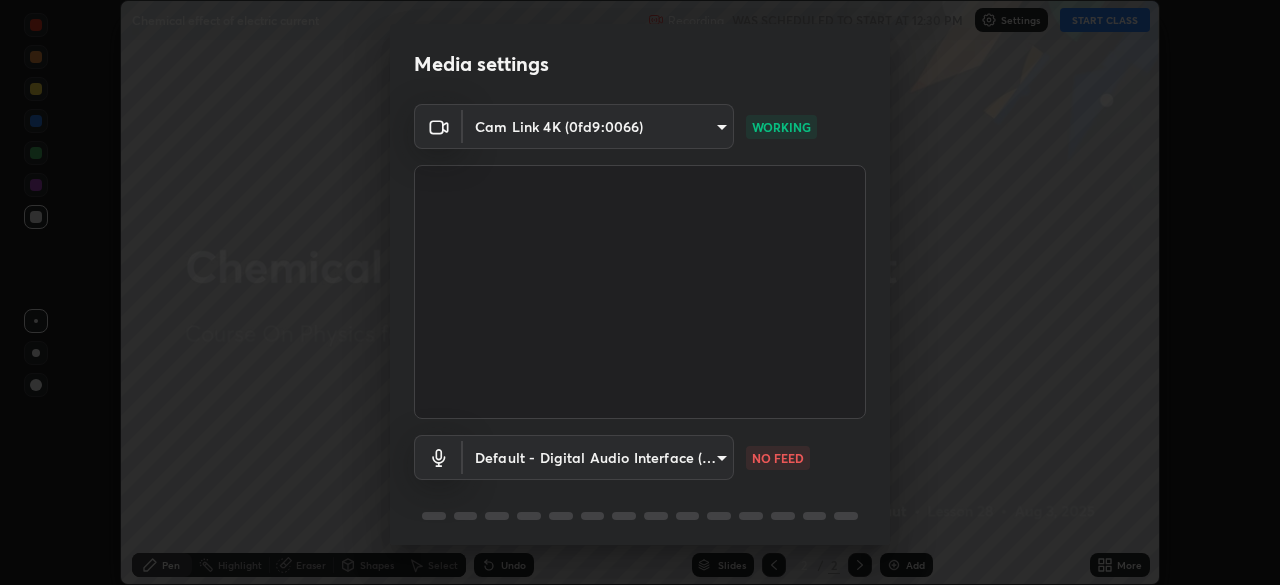 click on "Erase all Chemical effect of electric current Recording WAS SCHEDULED TO START AT  12:30 PM Settings START CLASS Setting up your live class Chemical effect of electric current • L28 of Course On Physics for Foundation Class VIII 1 2026 [PERSON] Pen Highlight Eraser Shapes Select Undo Slides 2 / 2 Add More No doubts shared Encourage your learners to ask a doubt for better clarity Report an issue Reason for reporting Buffering Chat not working Audio - Video sync issue Educator video quality low ​ Attach an image Report Media settings Cam Link 4K (0fd9:0066) 0e80c96761b6a4d6296d5bf50afd05bd245ccb61f8dc220acc240aeb22a63808 WORKING Default - Digital Audio Interface (2- Cam Link 4K) default NO FEED 1 / 5 Next" at bounding box center [640, 292] 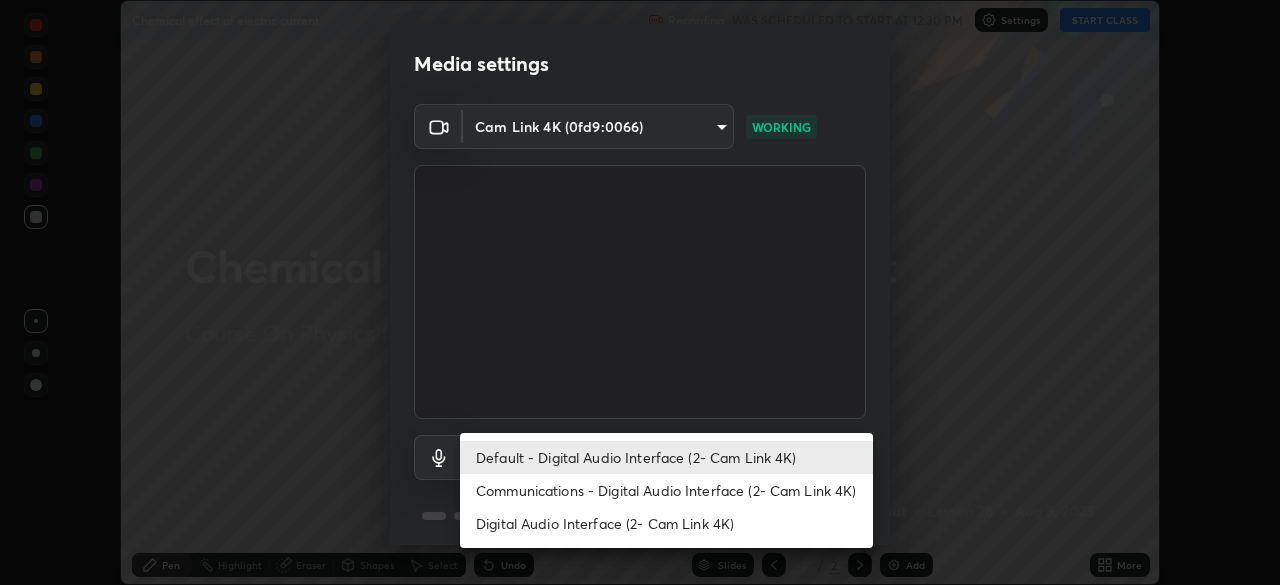 click on "Communications - Digital Audio Interface (2- Cam Link 4K)" at bounding box center (666, 490) 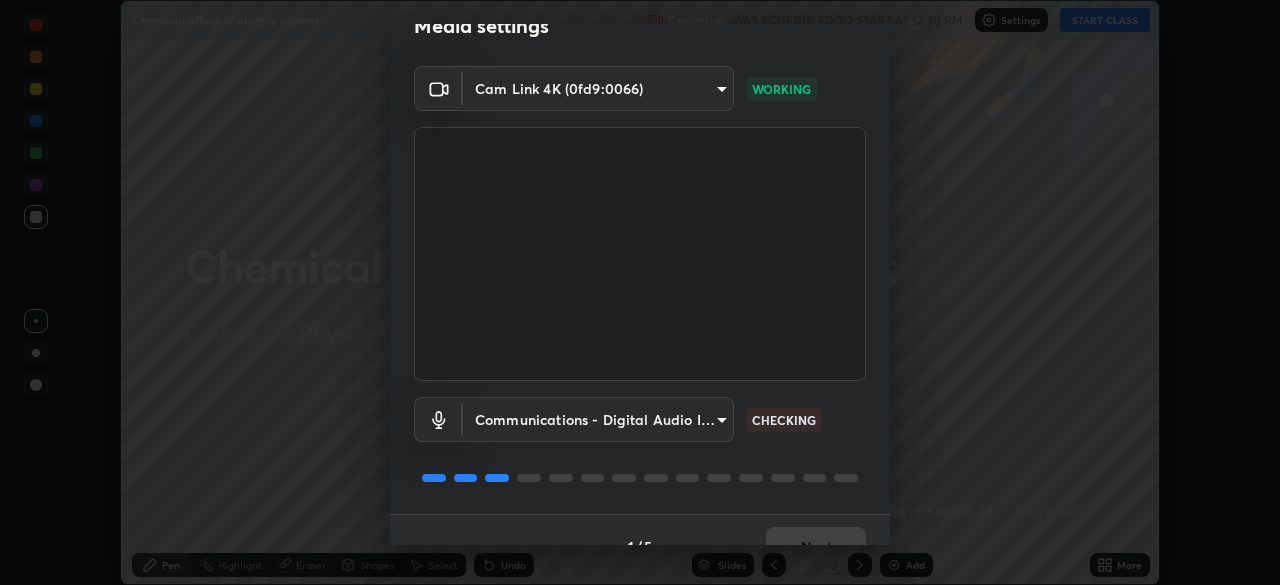 scroll, scrollTop: 71, scrollLeft: 0, axis: vertical 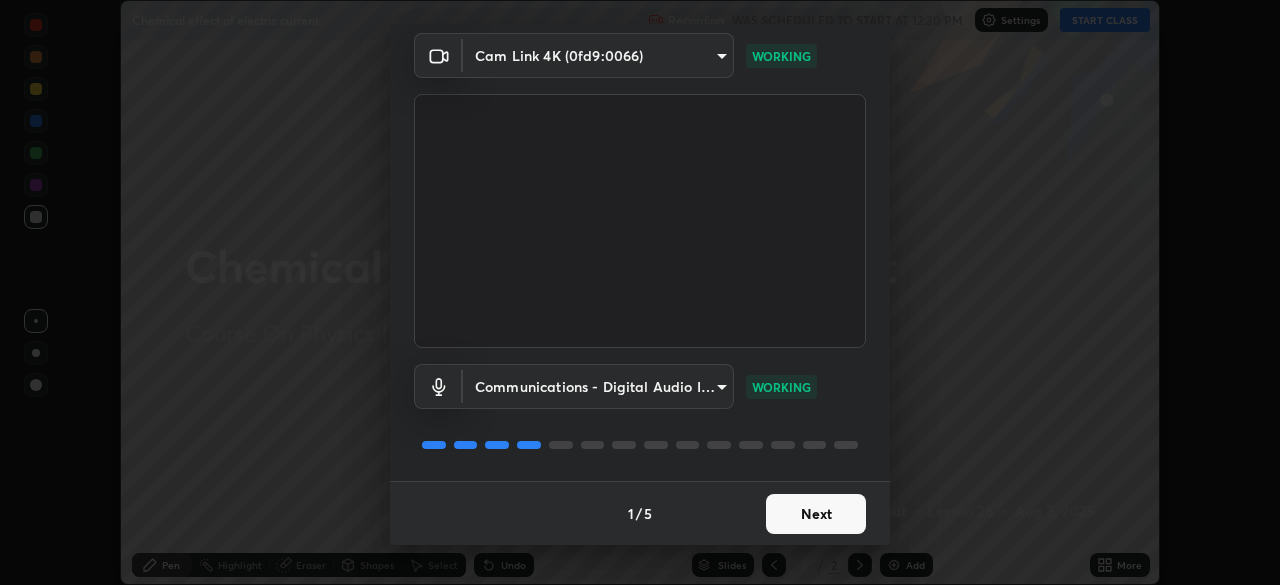click on "Next" at bounding box center (816, 514) 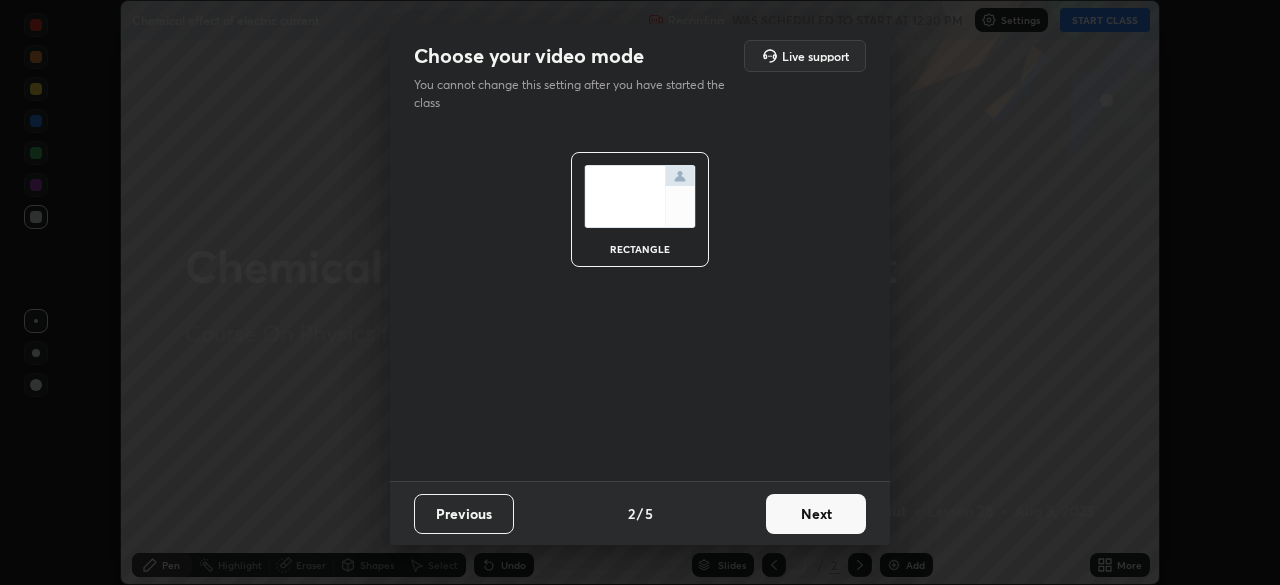 click on "Next" at bounding box center (816, 514) 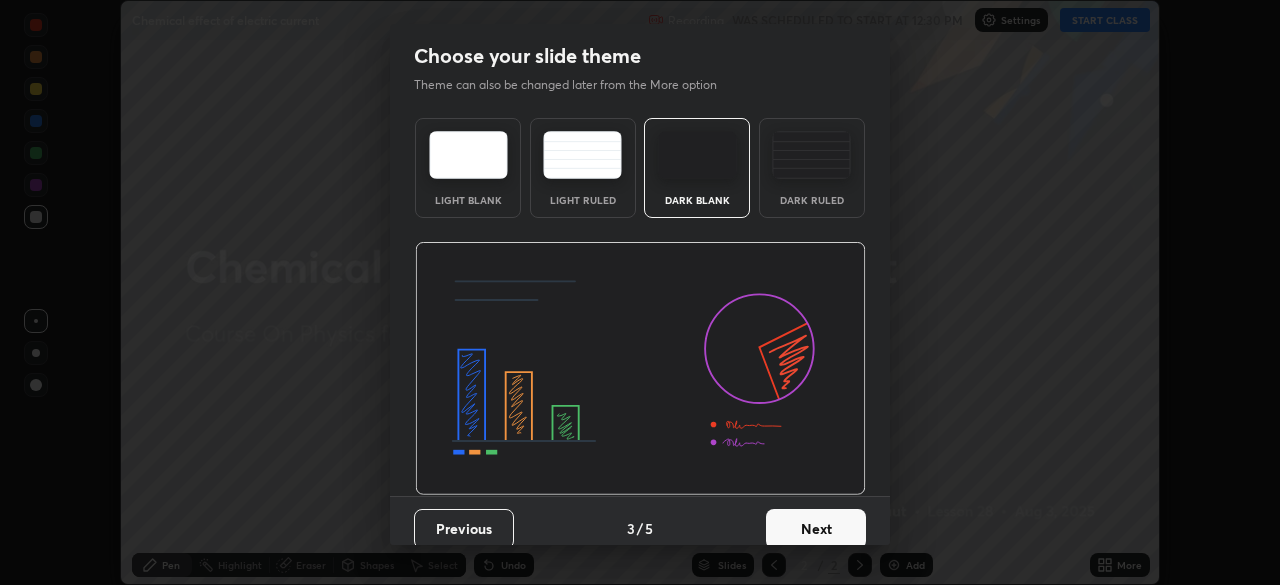 click on "Next" at bounding box center (816, 529) 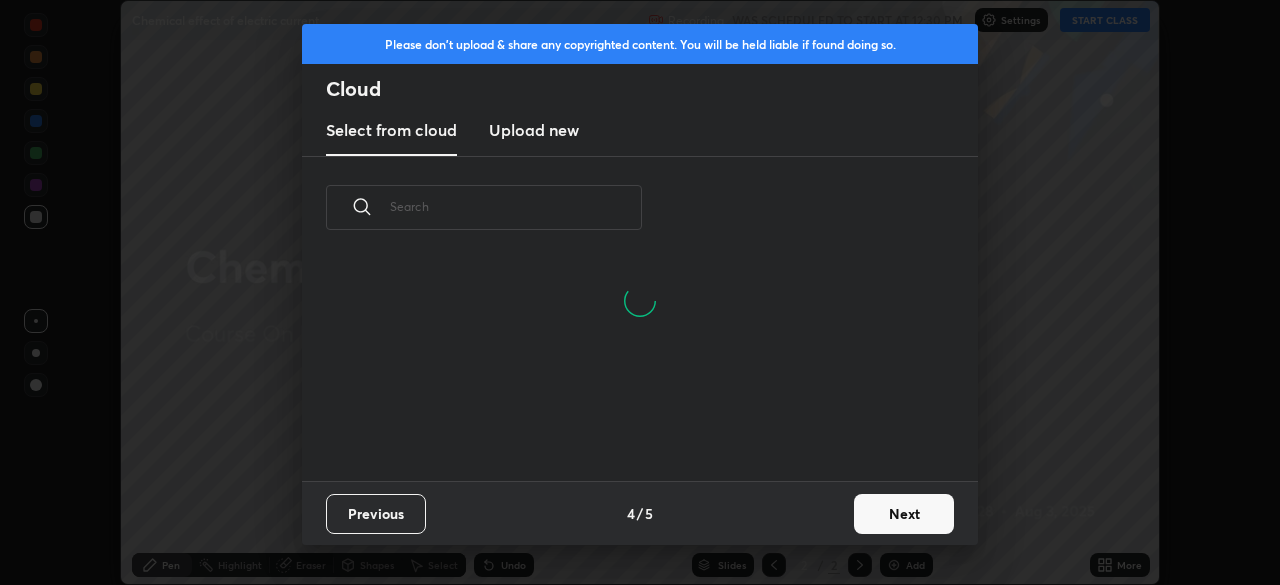 click on "Next" at bounding box center (904, 514) 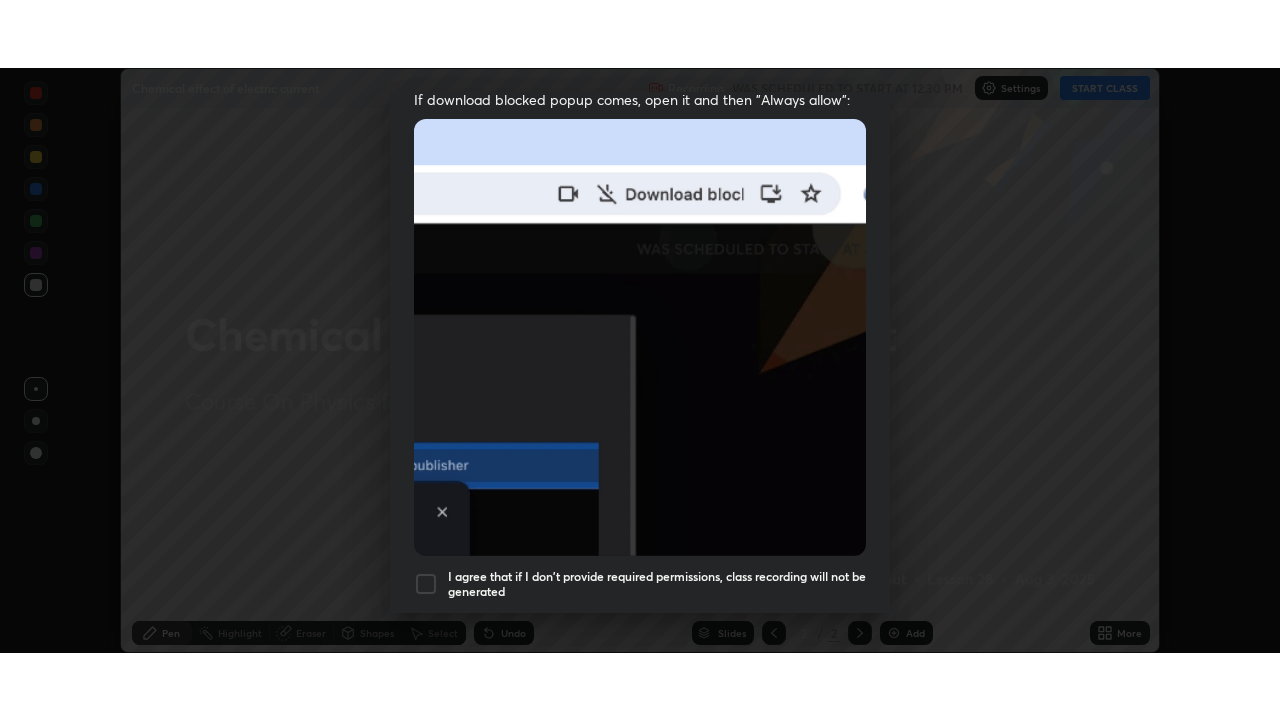 scroll, scrollTop: 479, scrollLeft: 0, axis: vertical 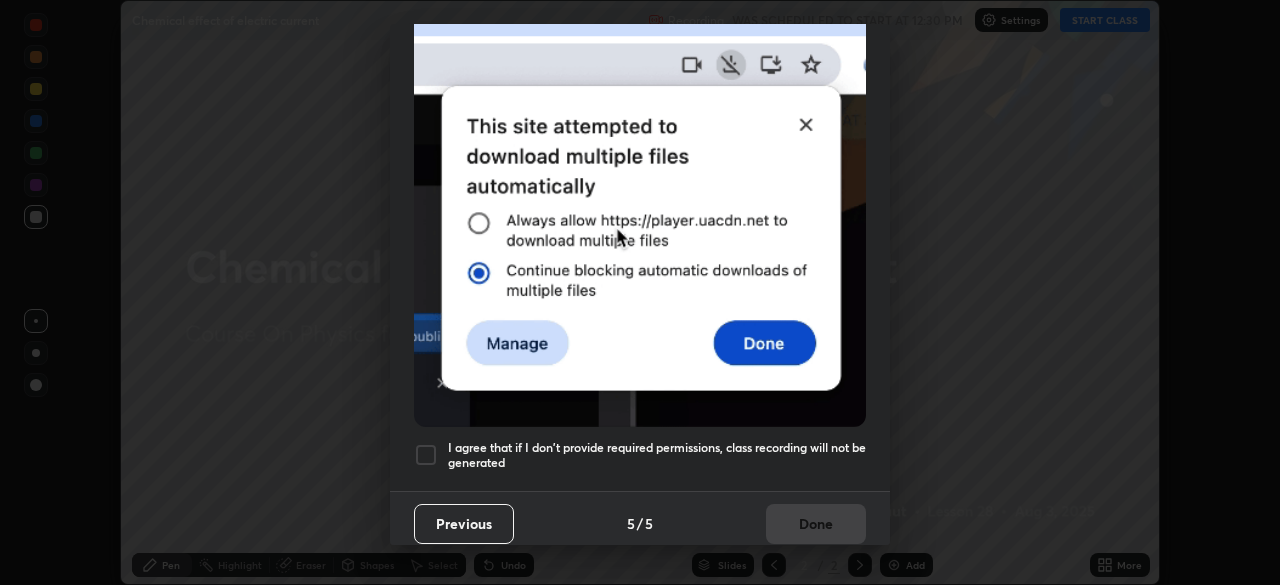 click at bounding box center (426, 455) 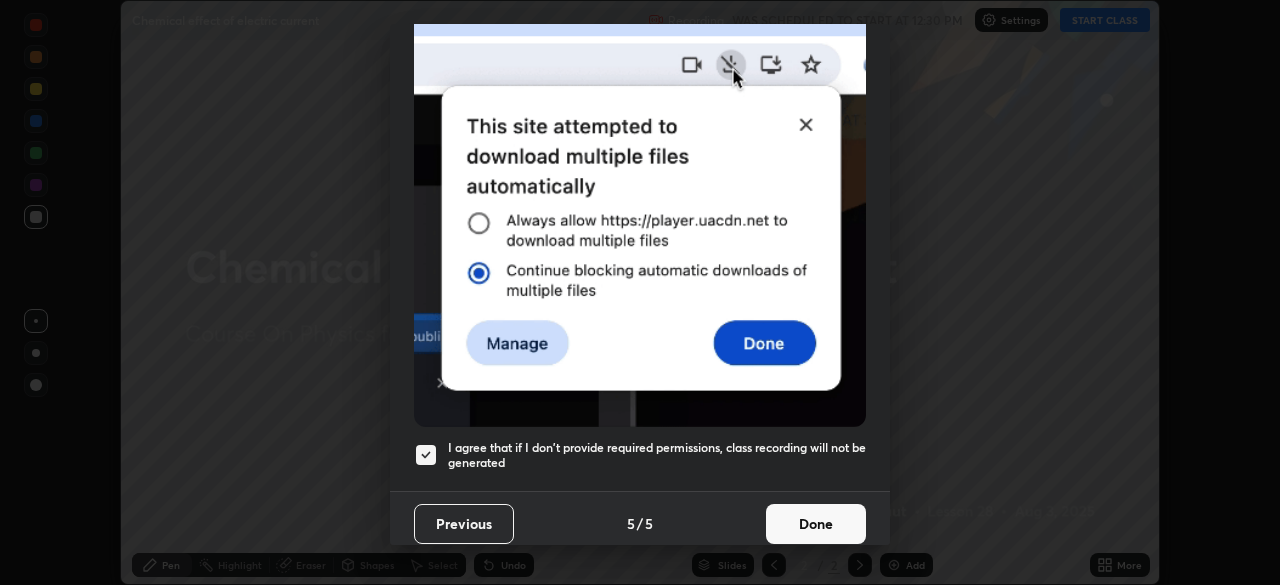 click on "Done" at bounding box center (816, 524) 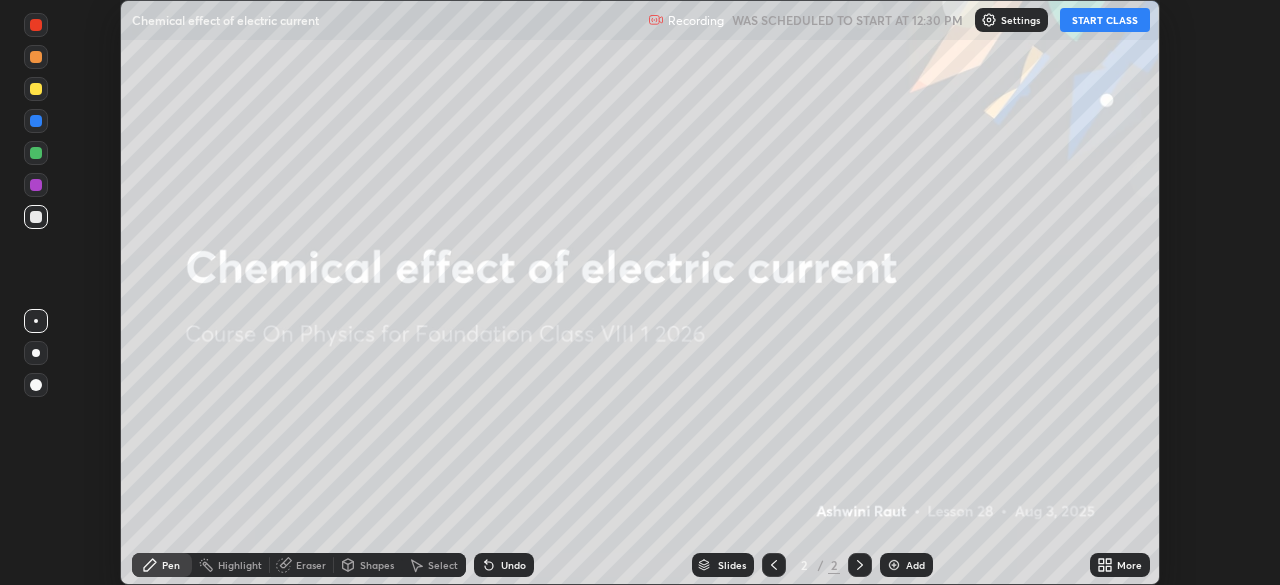 click 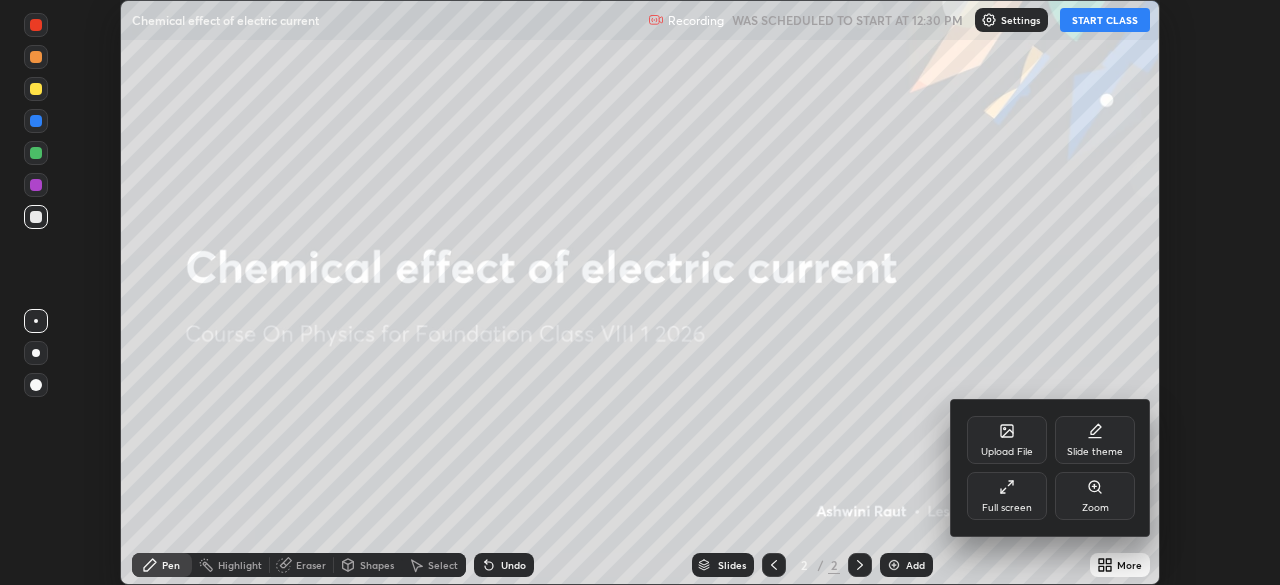 click on "Slide theme" at bounding box center (1095, 452) 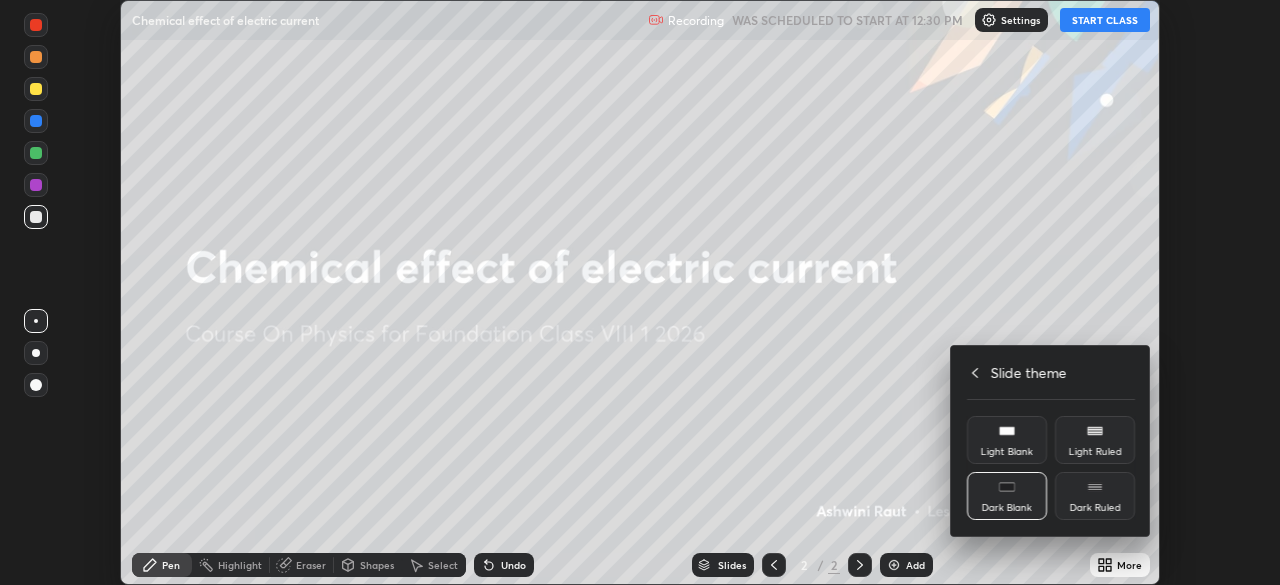 click on "Dark Ruled" at bounding box center [1095, 508] 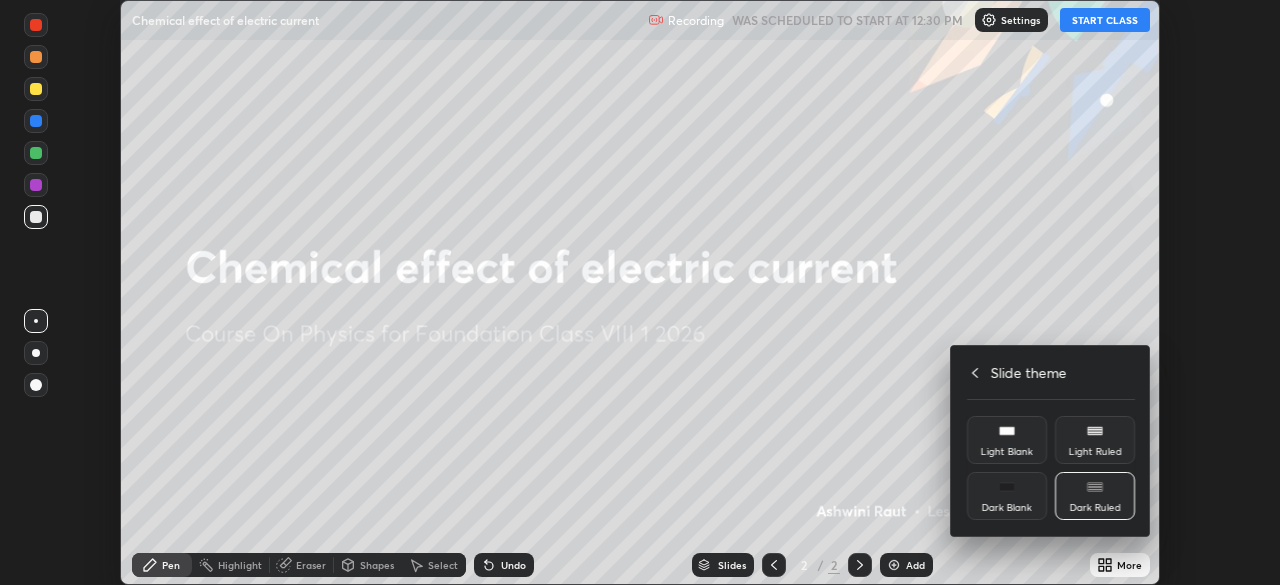 click at bounding box center (640, 292) 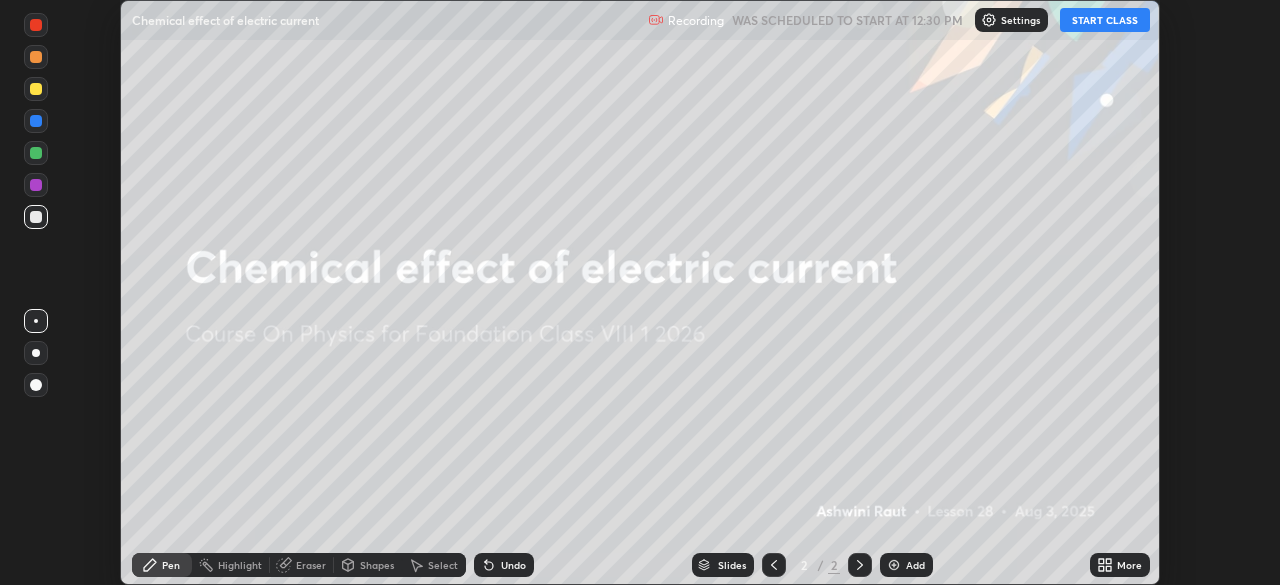 click at bounding box center [894, 565] 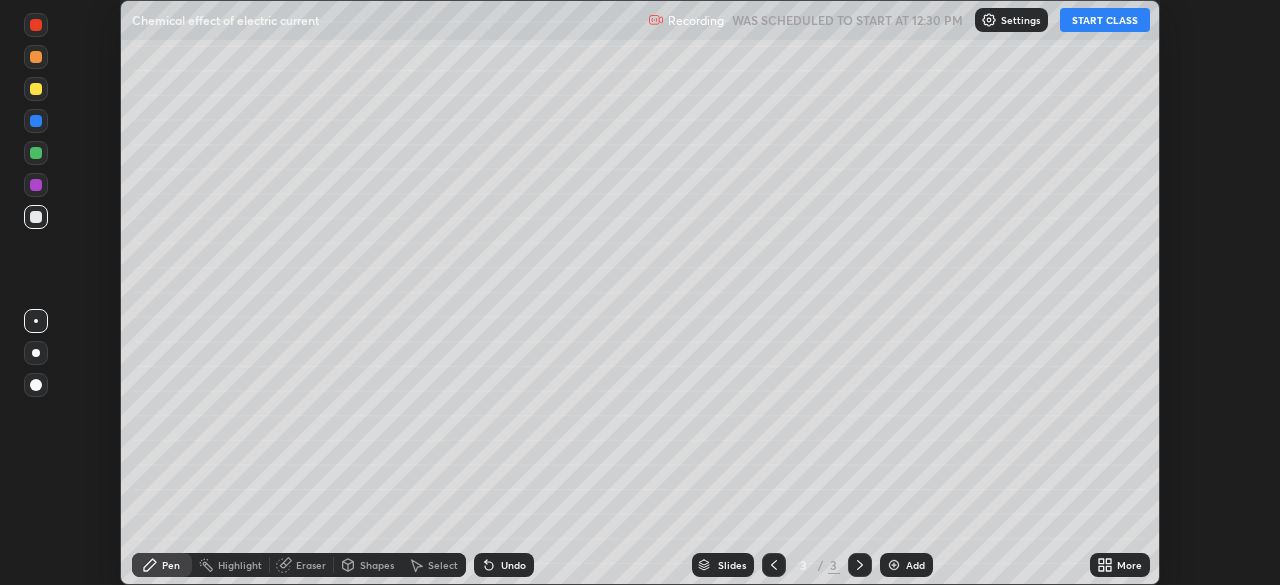 click on "START CLASS" at bounding box center [1105, 20] 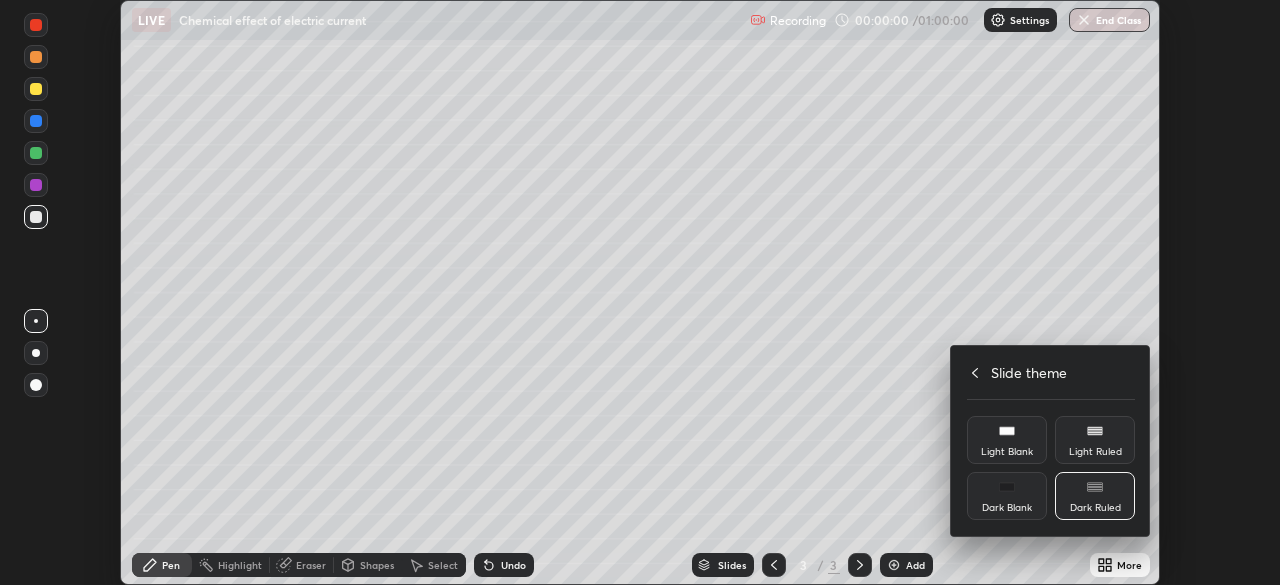 click 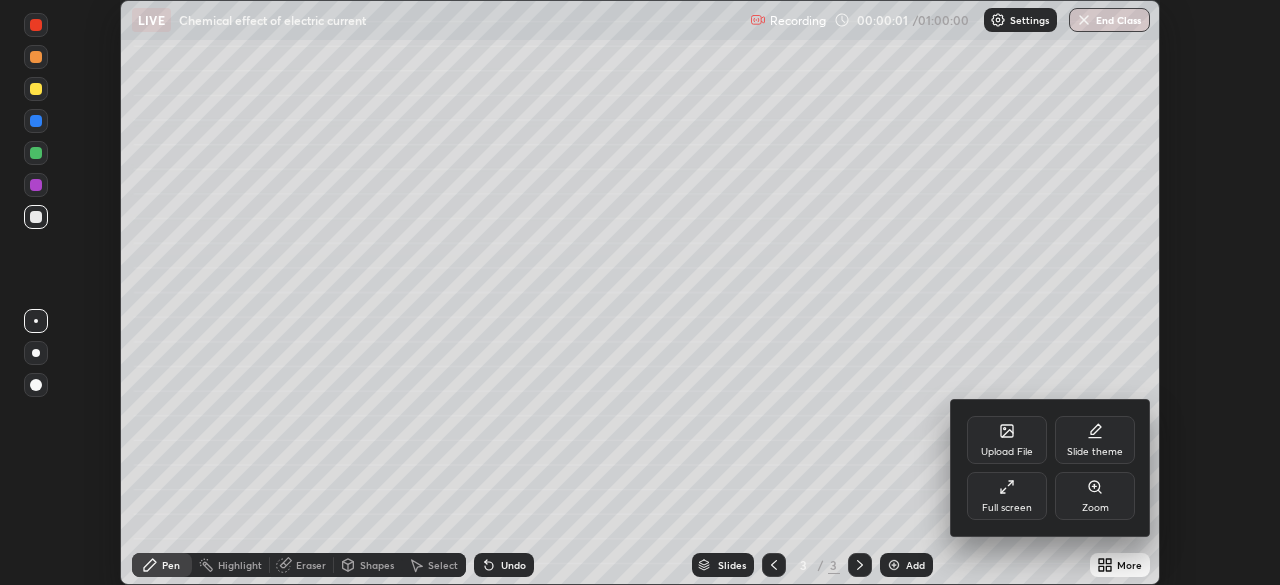 click on "Full screen" at bounding box center [1007, 496] 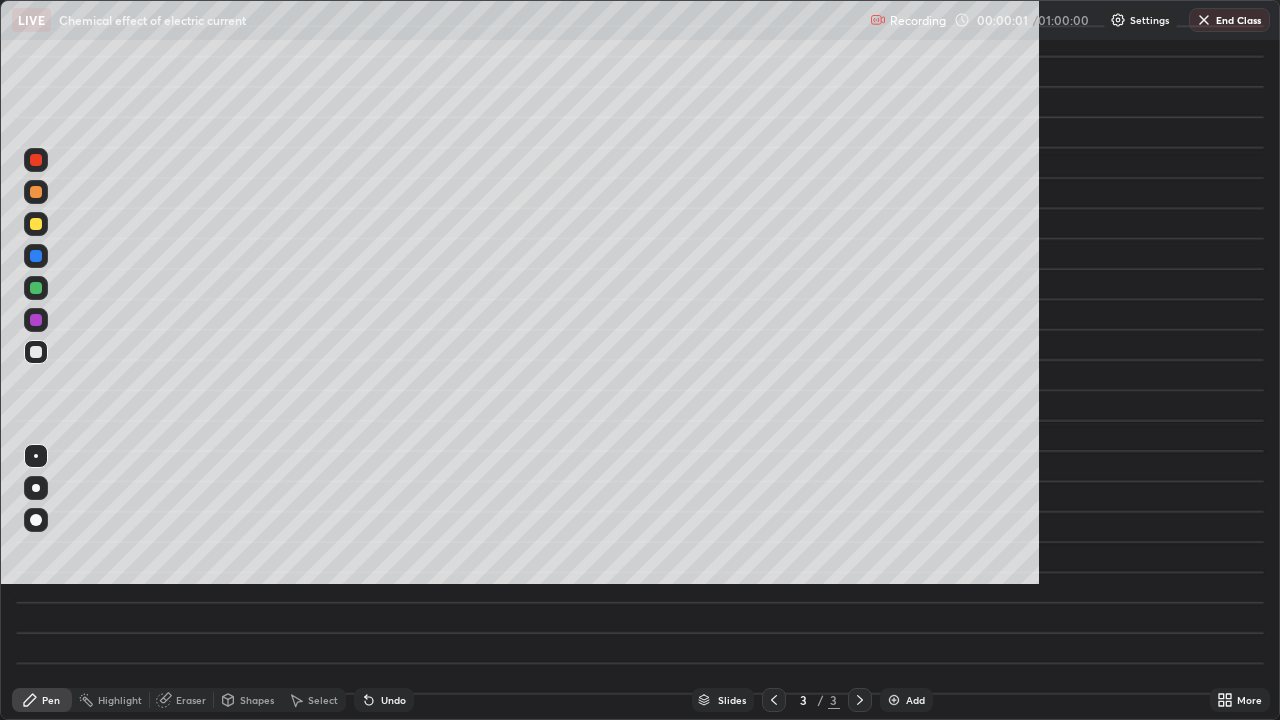 scroll, scrollTop: 99280, scrollLeft: 98720, axis: both 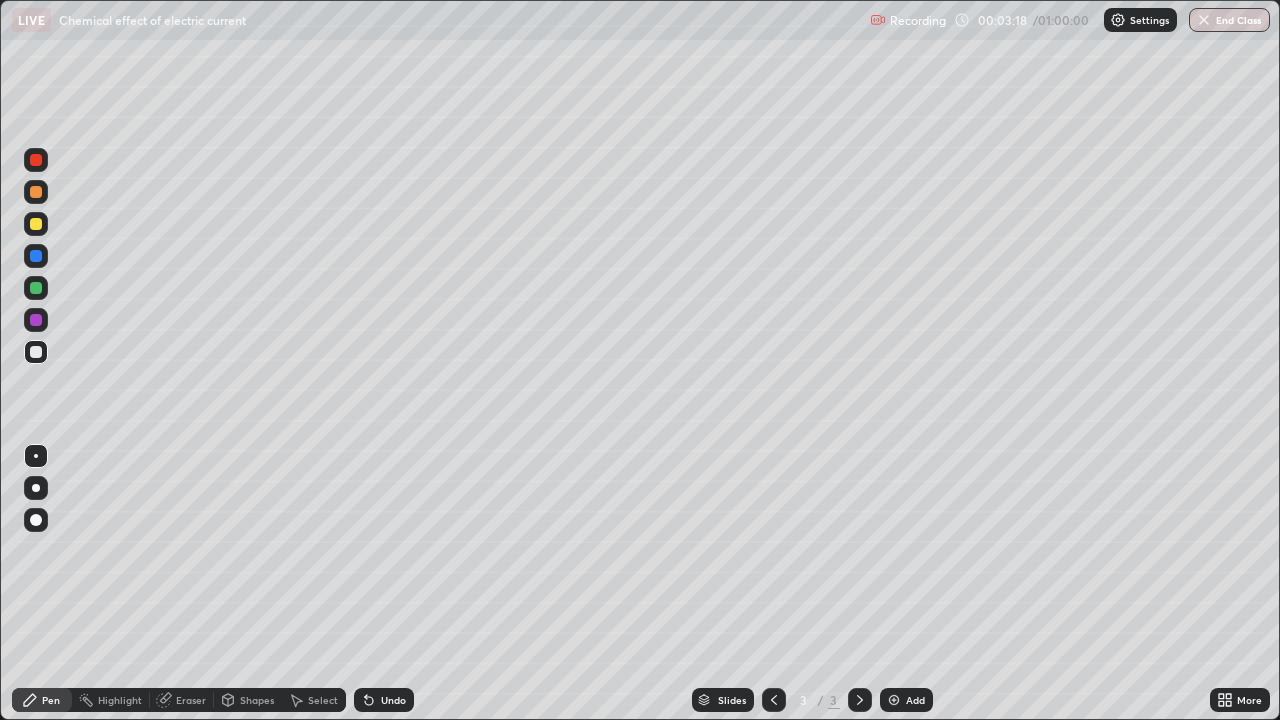 click on "Pen" at bounding box center [42, 700] 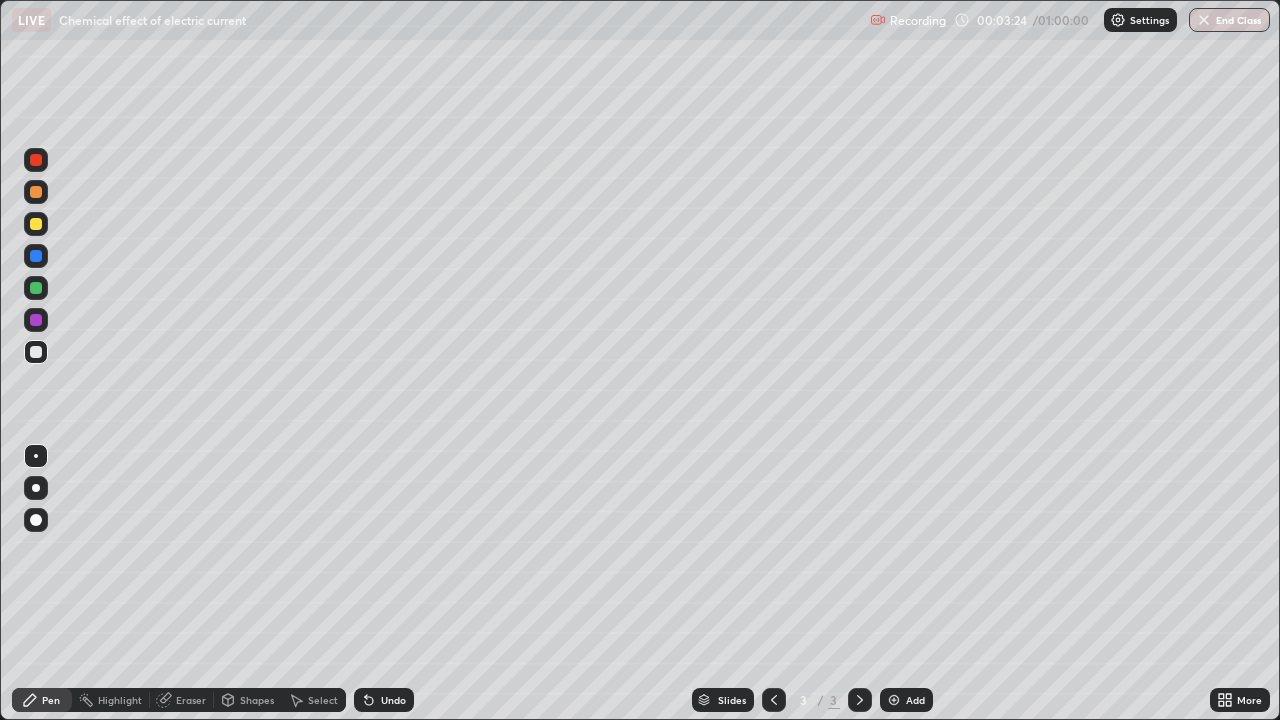 click on "Pen" at bounding box center (51, 700) 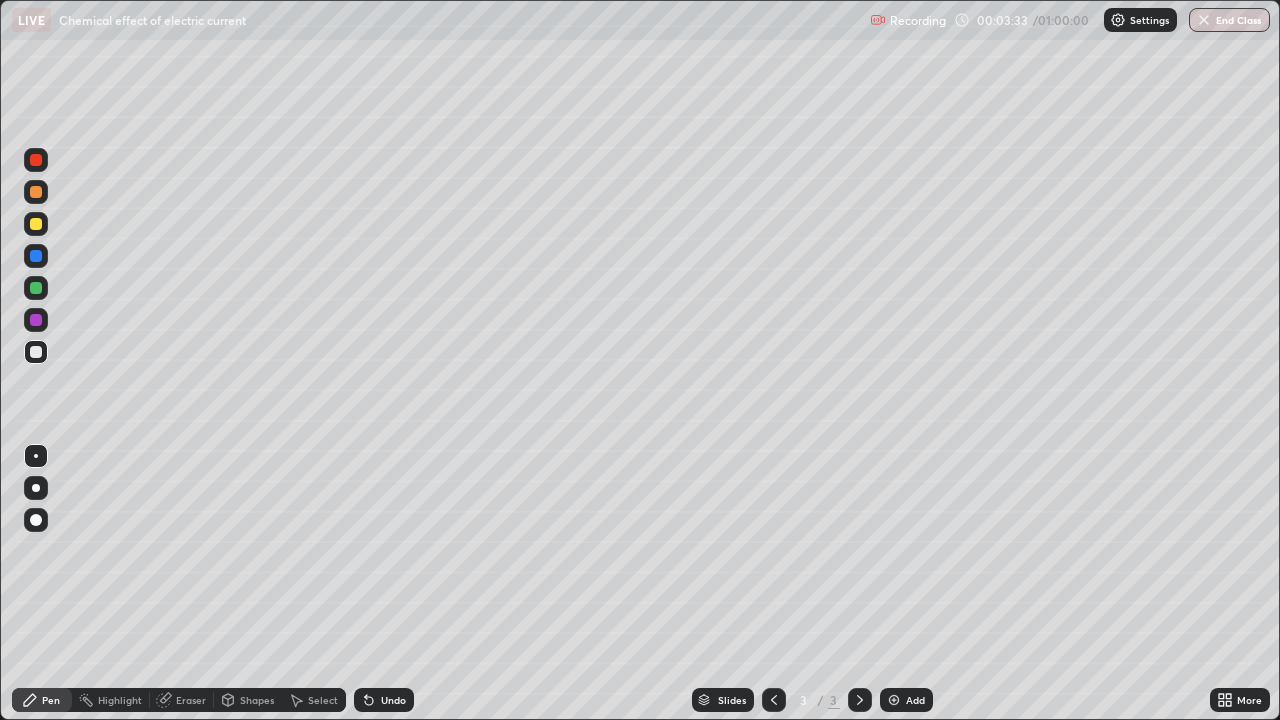click at bounding box center [36, 224] 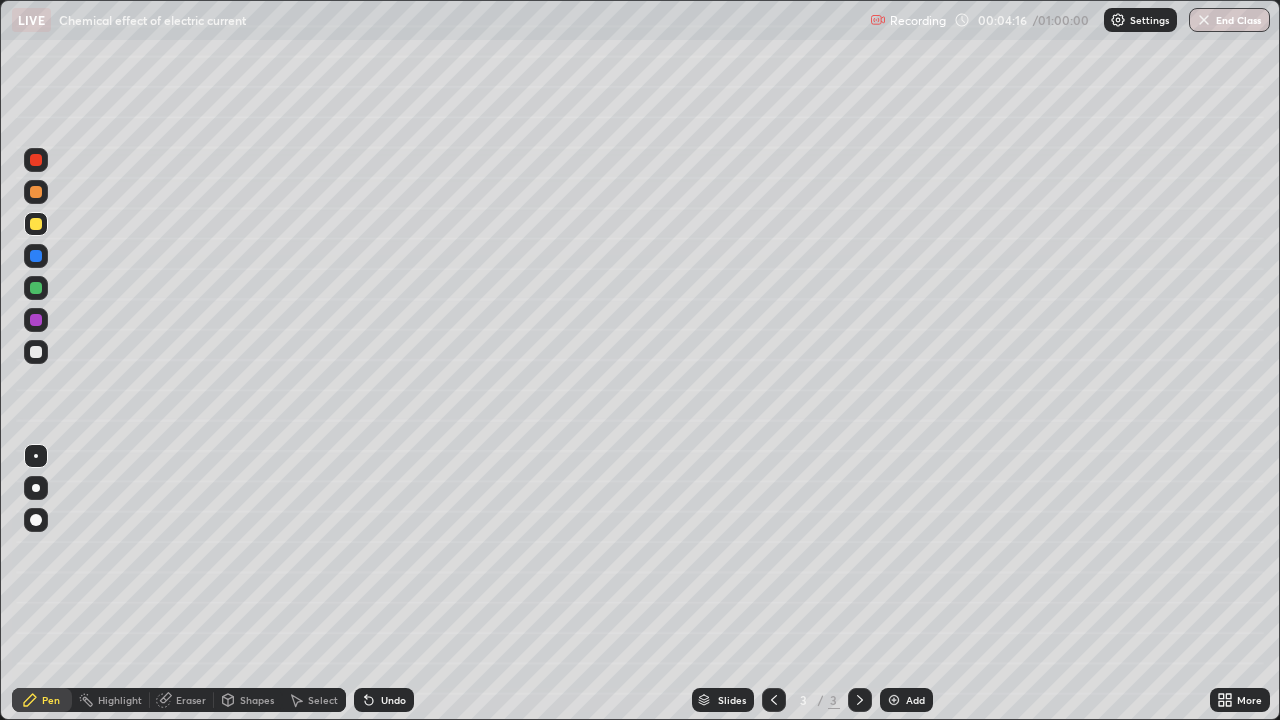 click on "Select" at bounding box center (323, 700) 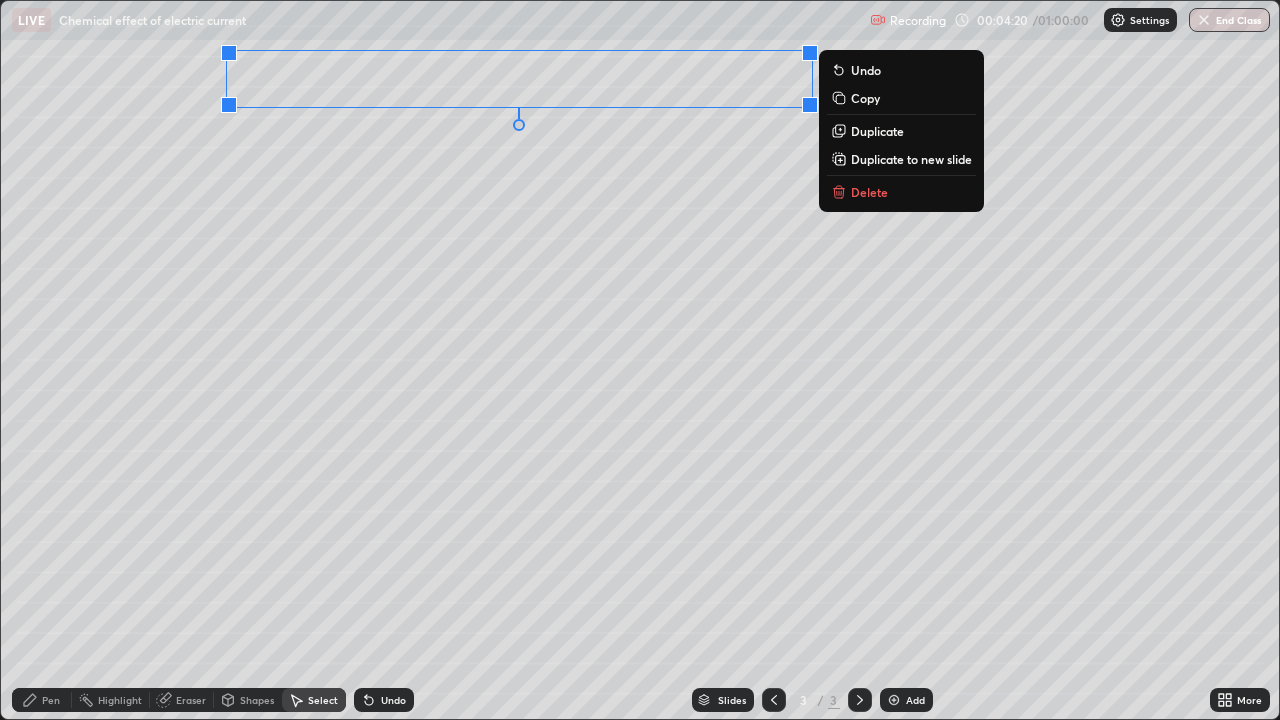 click on "0 ° Undo Copy Duplicate Duplicate to new slide Delete" at bounding box center [640, 360] 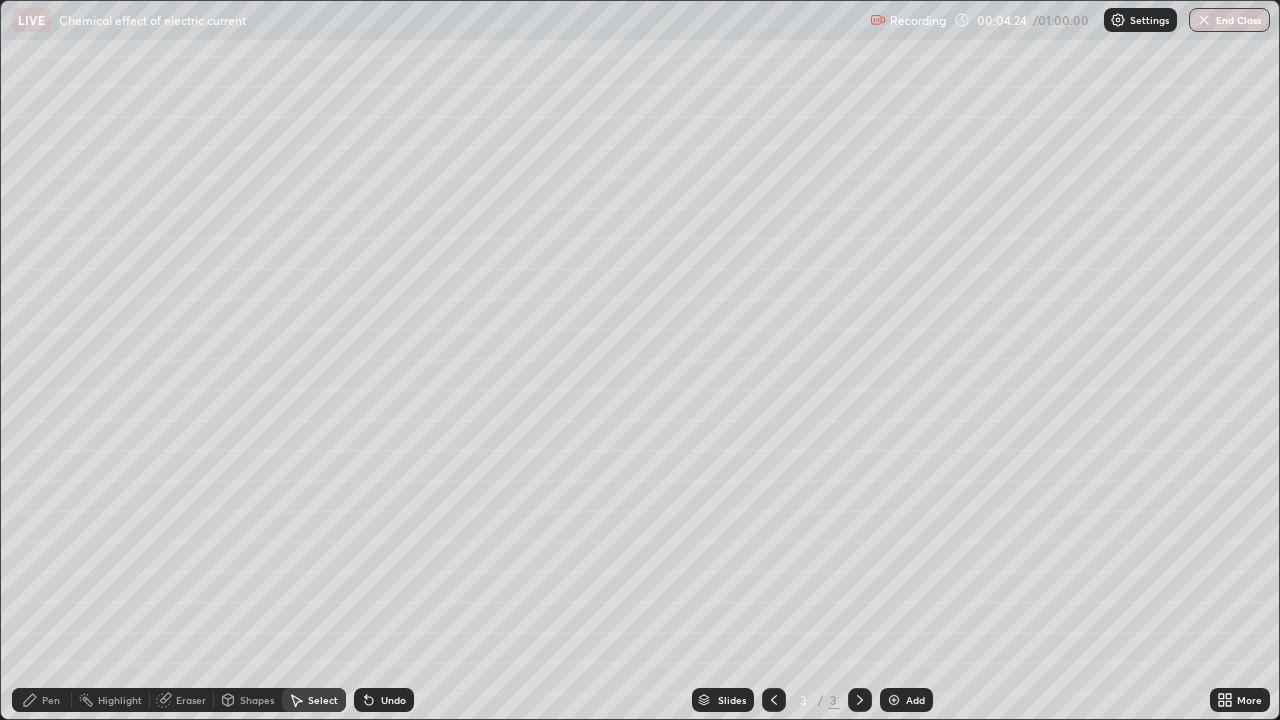 click on "Pen" at bounding box center [51, 700] 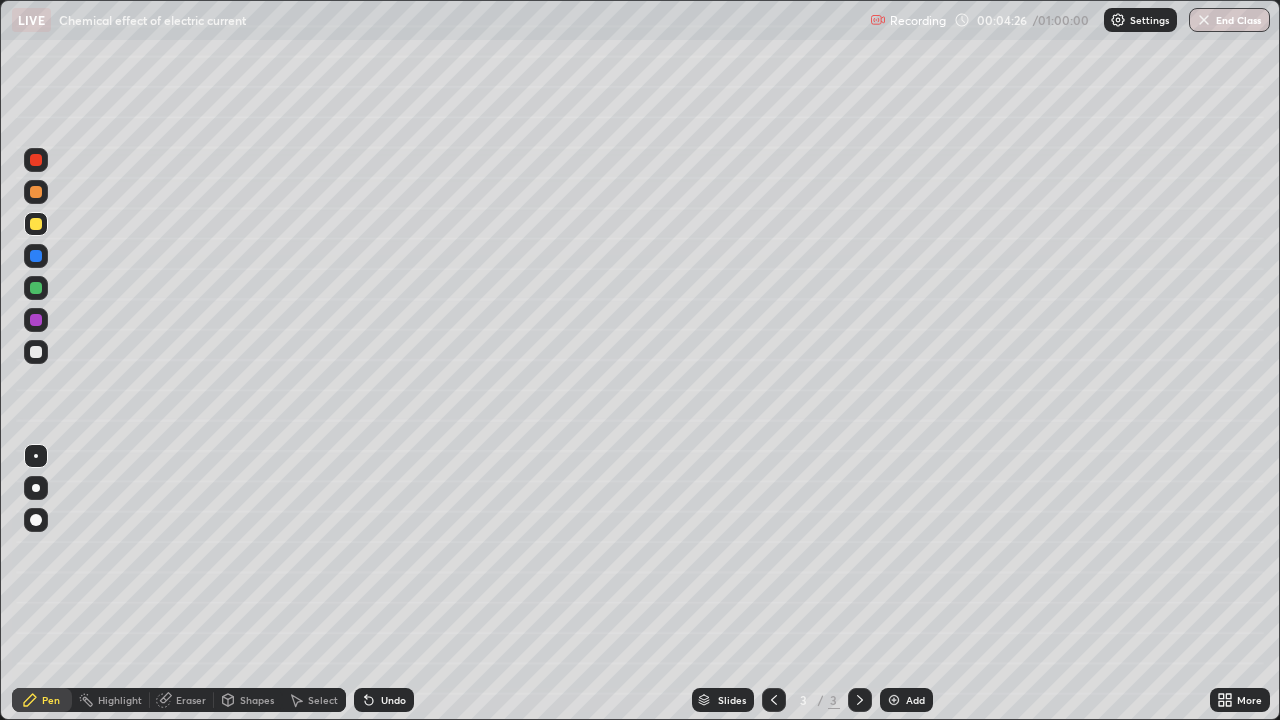 click at bounding box center (36, 288) 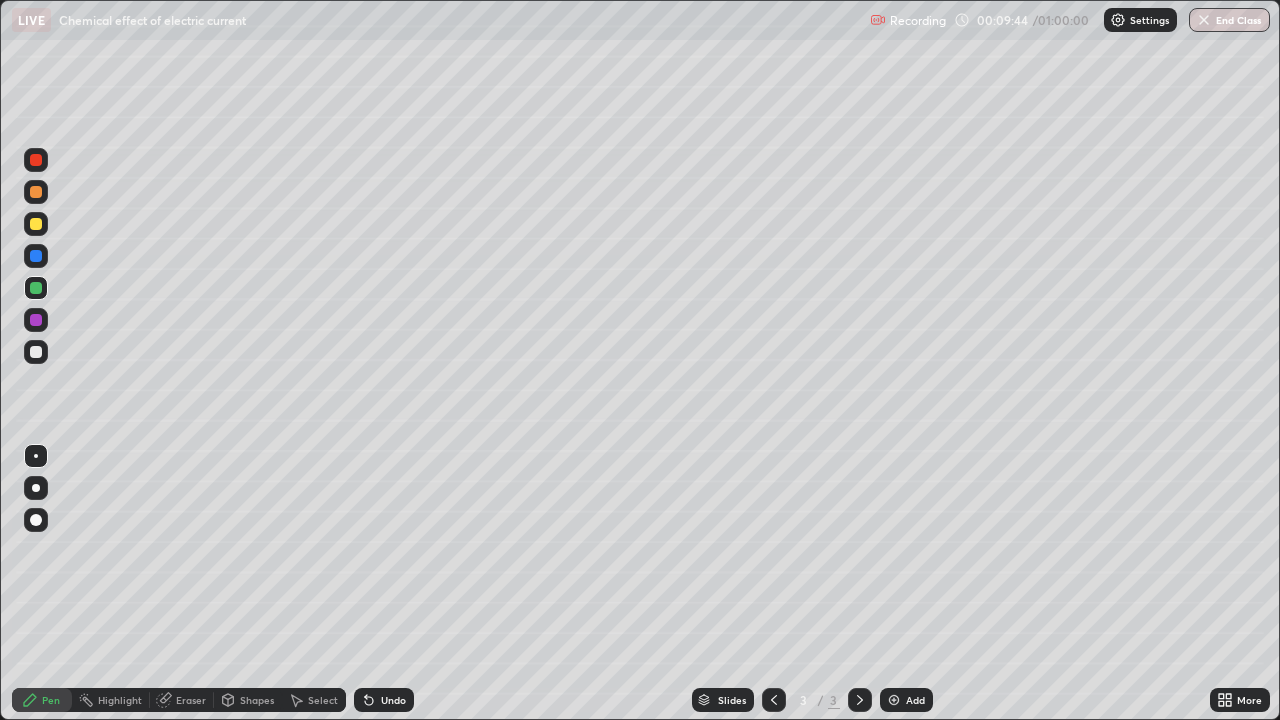 click at bounding box center [36, 224] 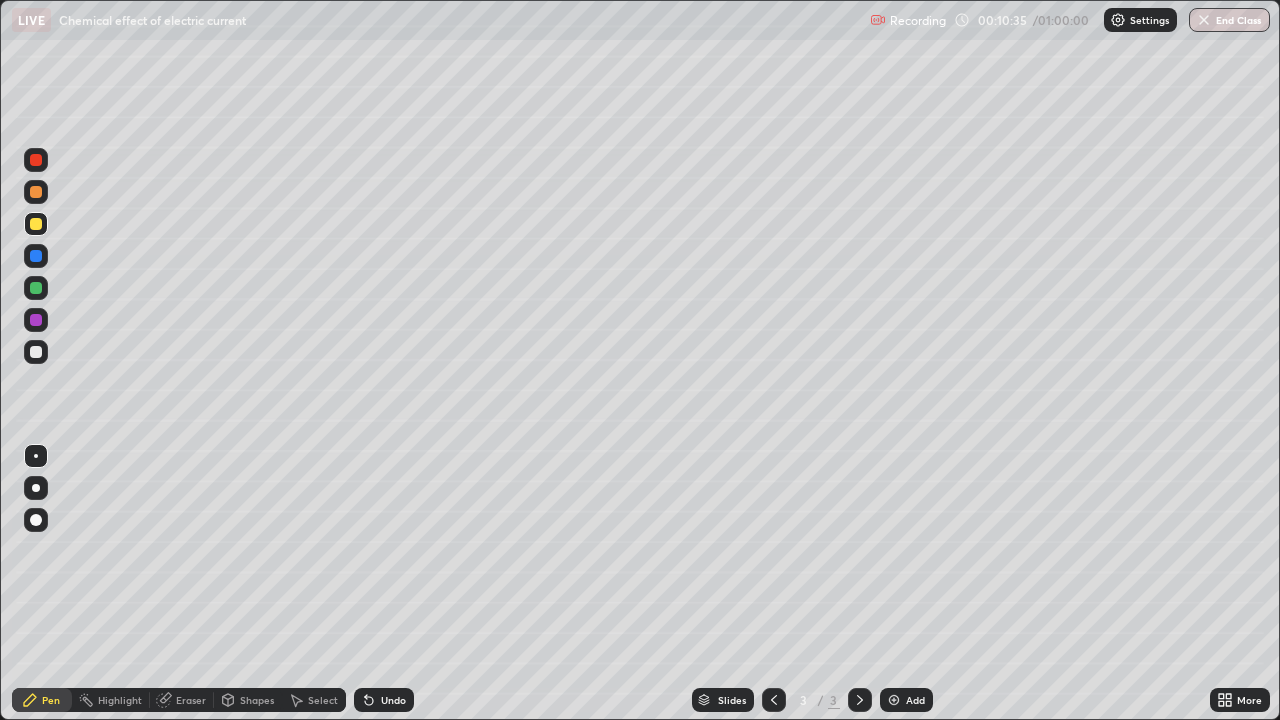 click on "Select" at bounding box center (323, 700) 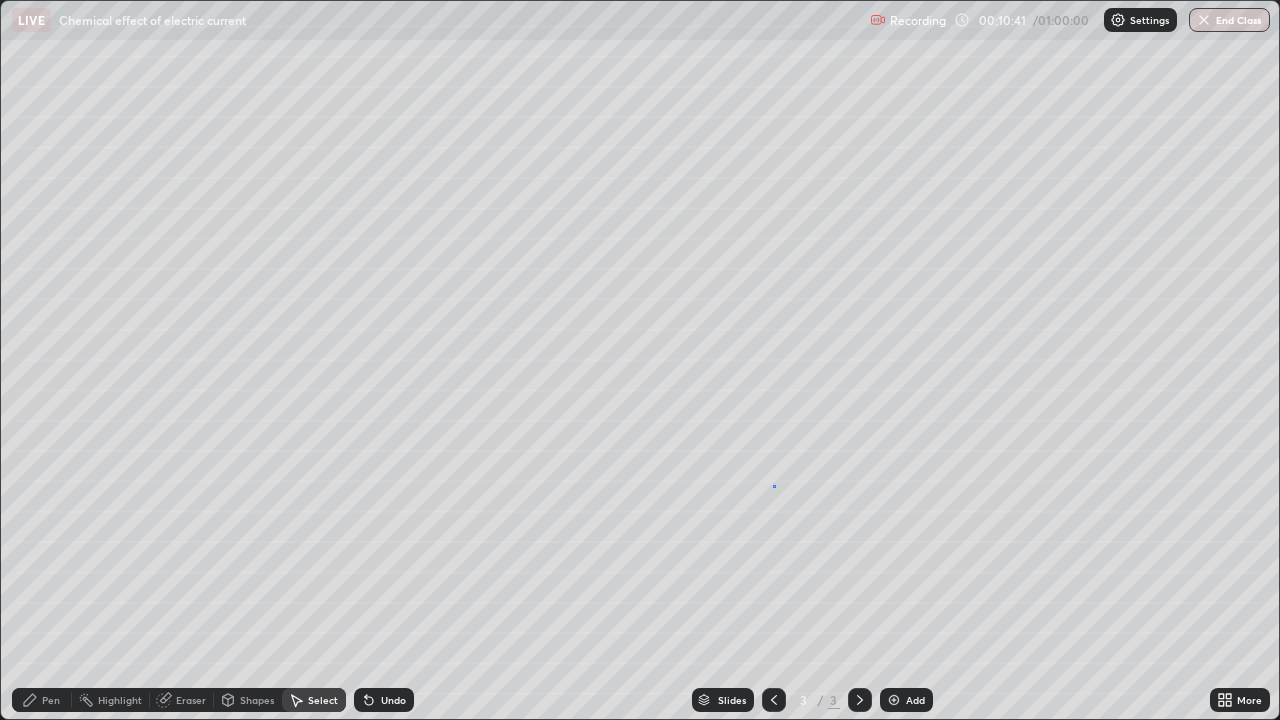 click on "0 ° Undo Copy Duplicate Duplicate to new slide Delete" at bounding box center (640, 360) 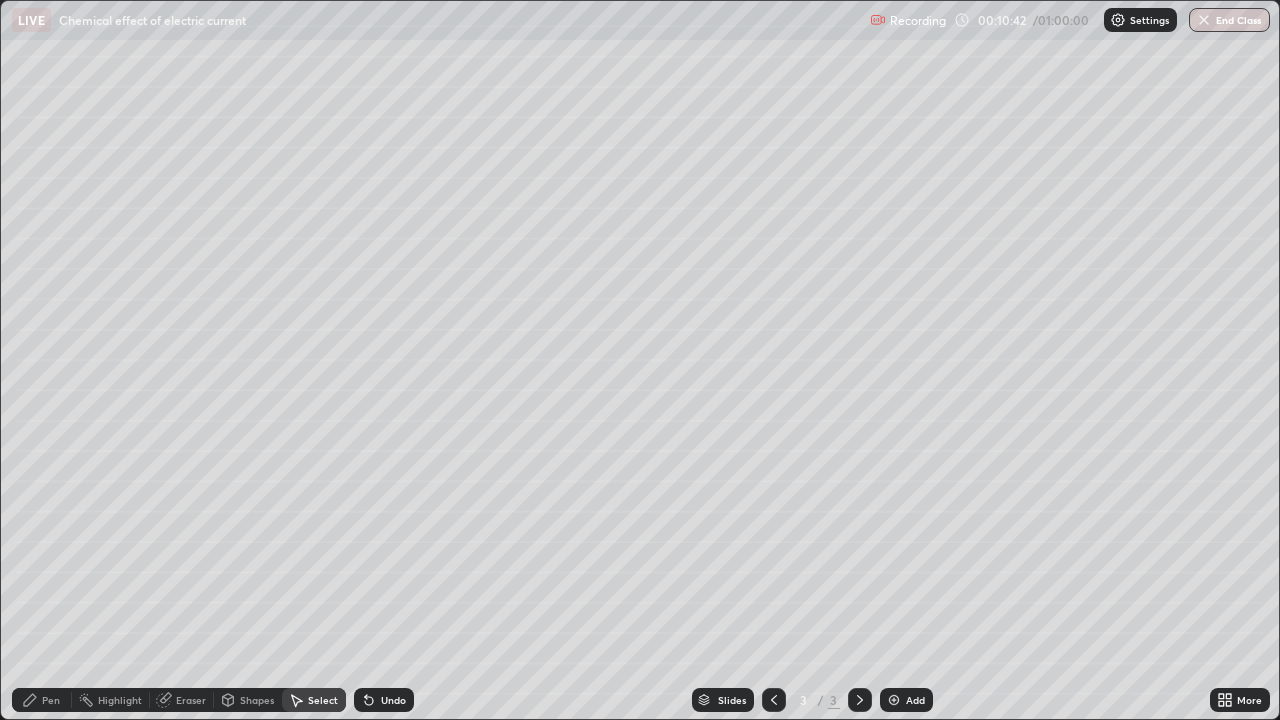 click on "Pen" at bounding box center (51, 700) 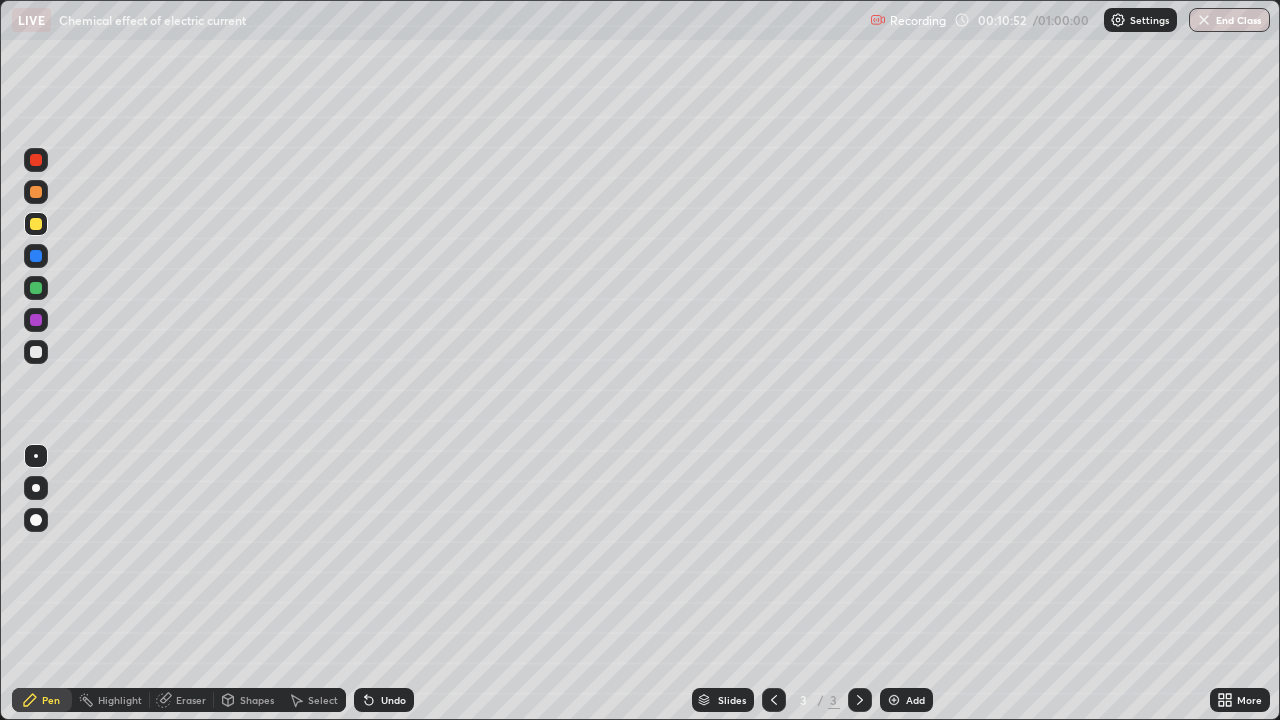 click on "Pen" at bounding box center [42, 700] 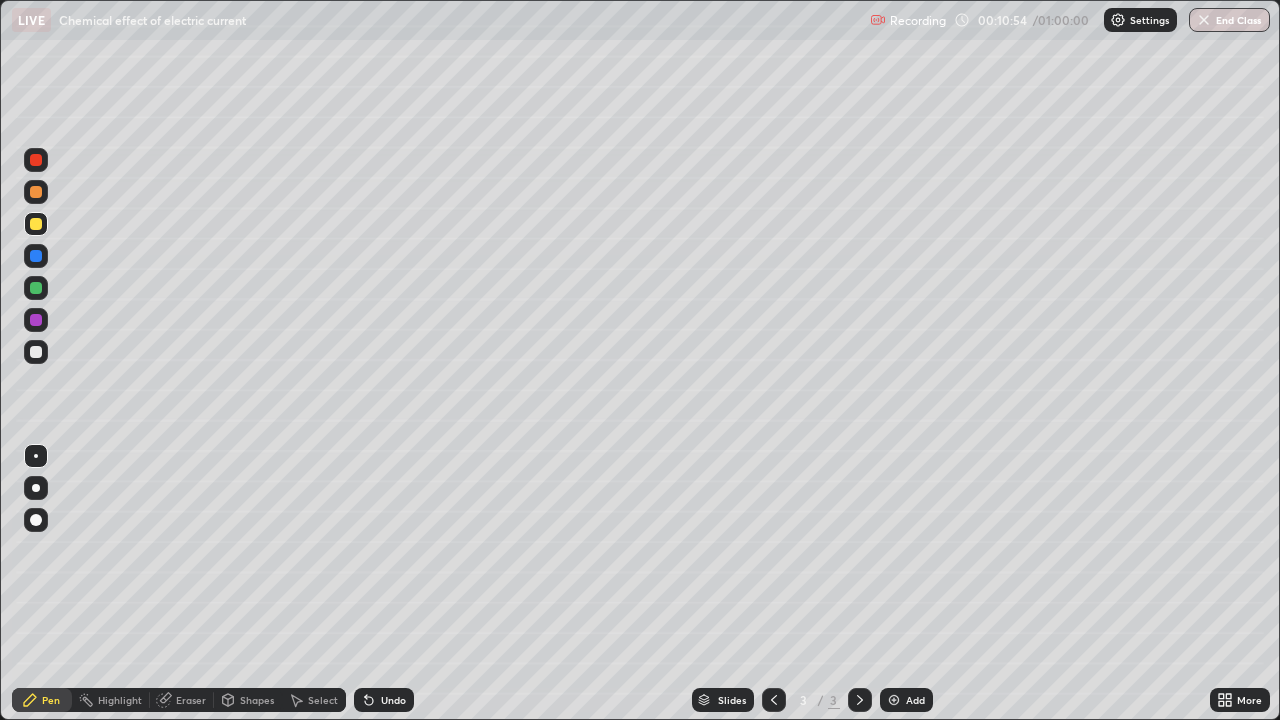 click at bounding box center [36, 288] 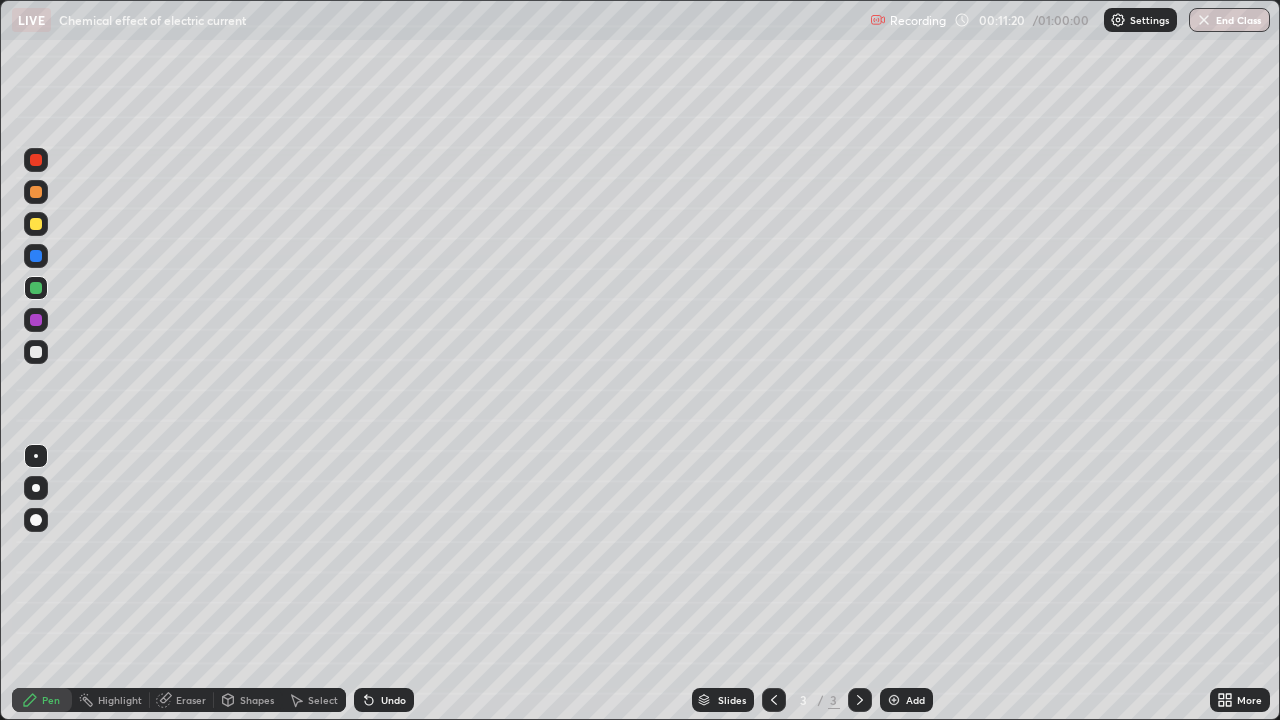 click at bounding box center (36, 224) 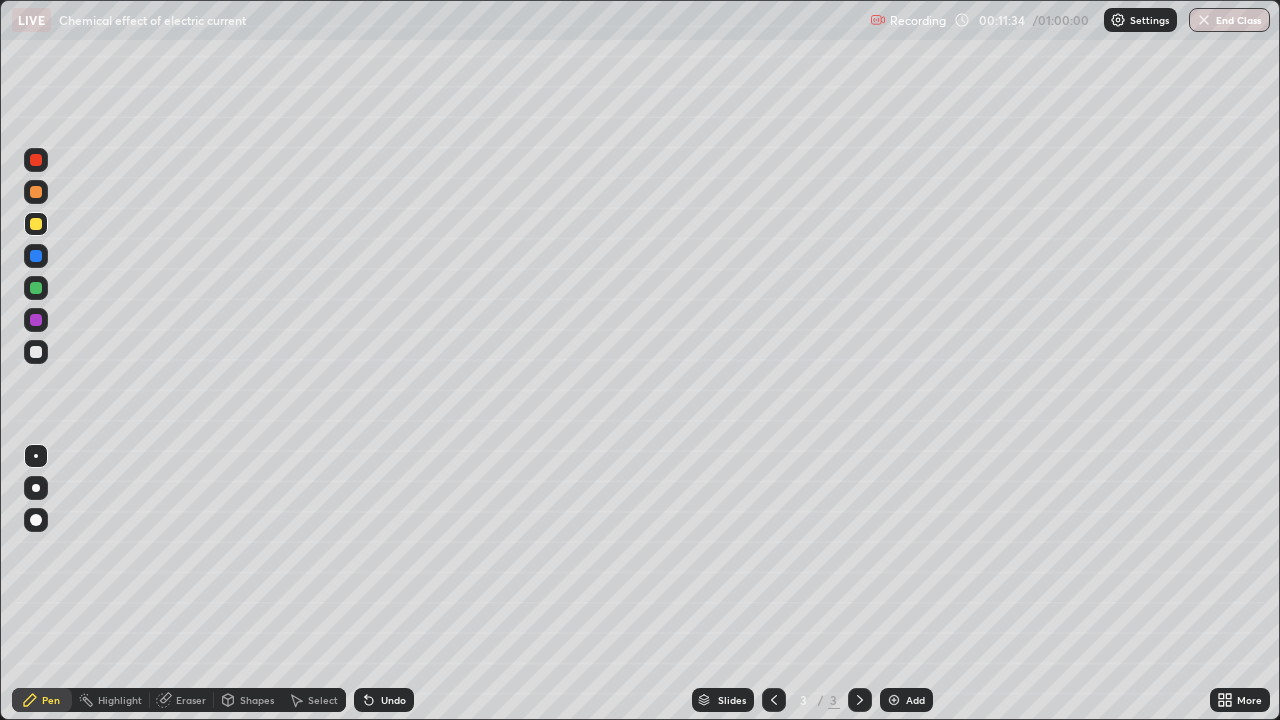 click at bounding box center (36, 256) 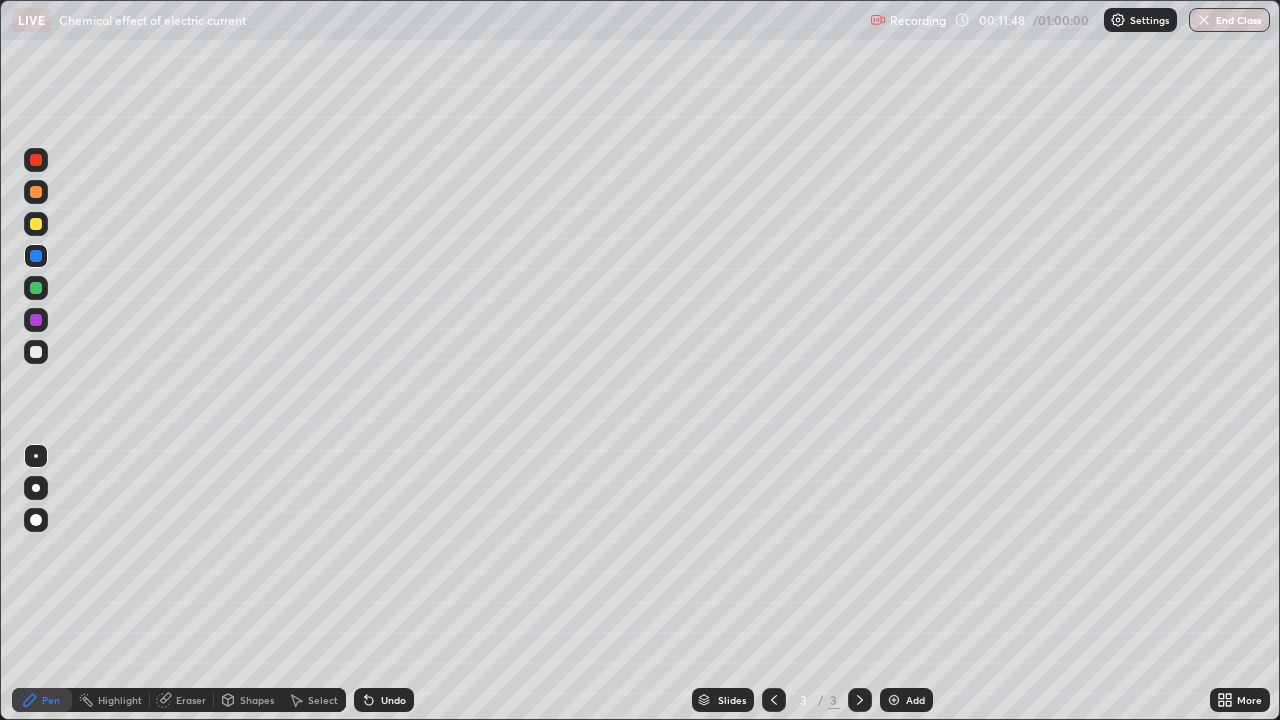 click at bounding box center [36, 320] 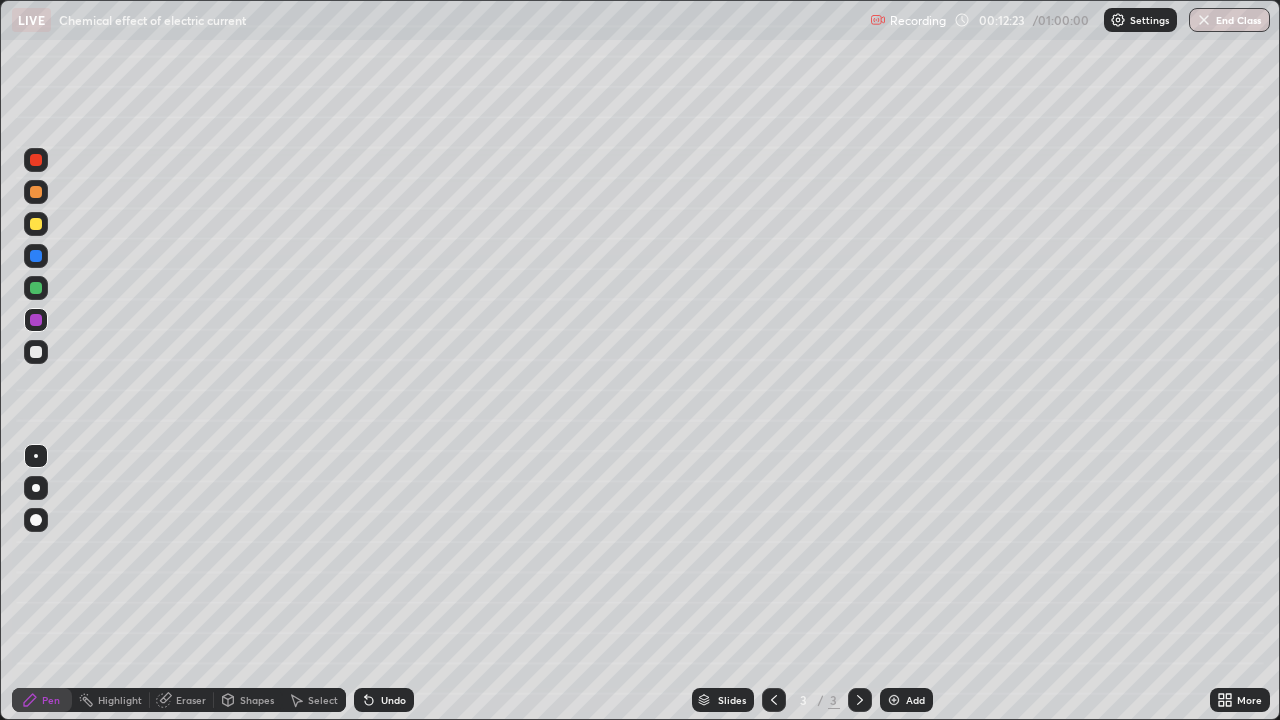 click at bounding box center (894, 700) 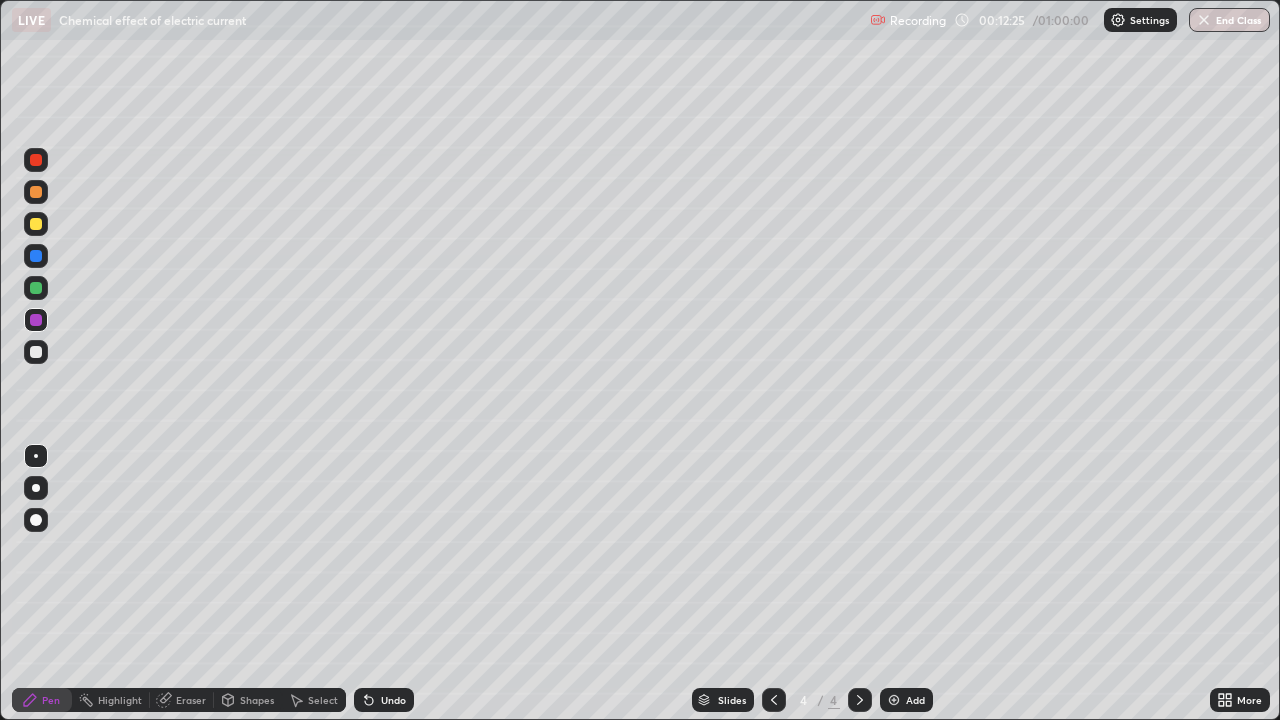 click at bounding box center [36, 224] 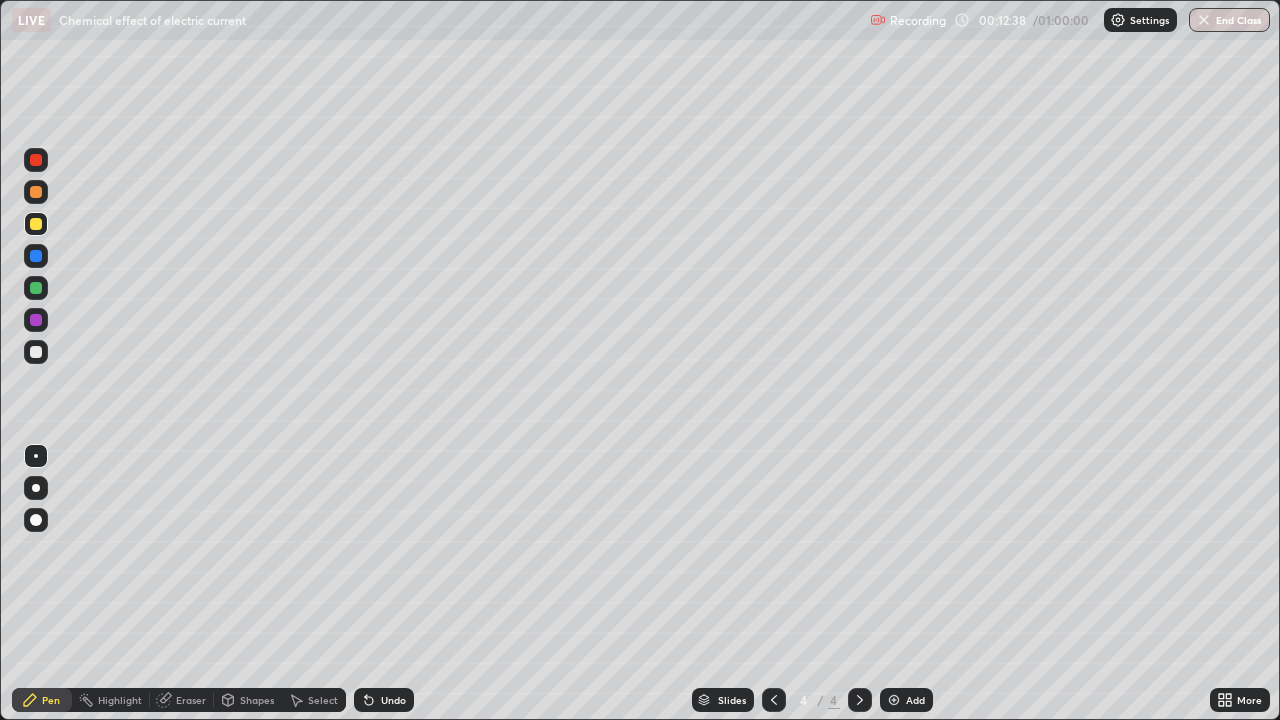 click 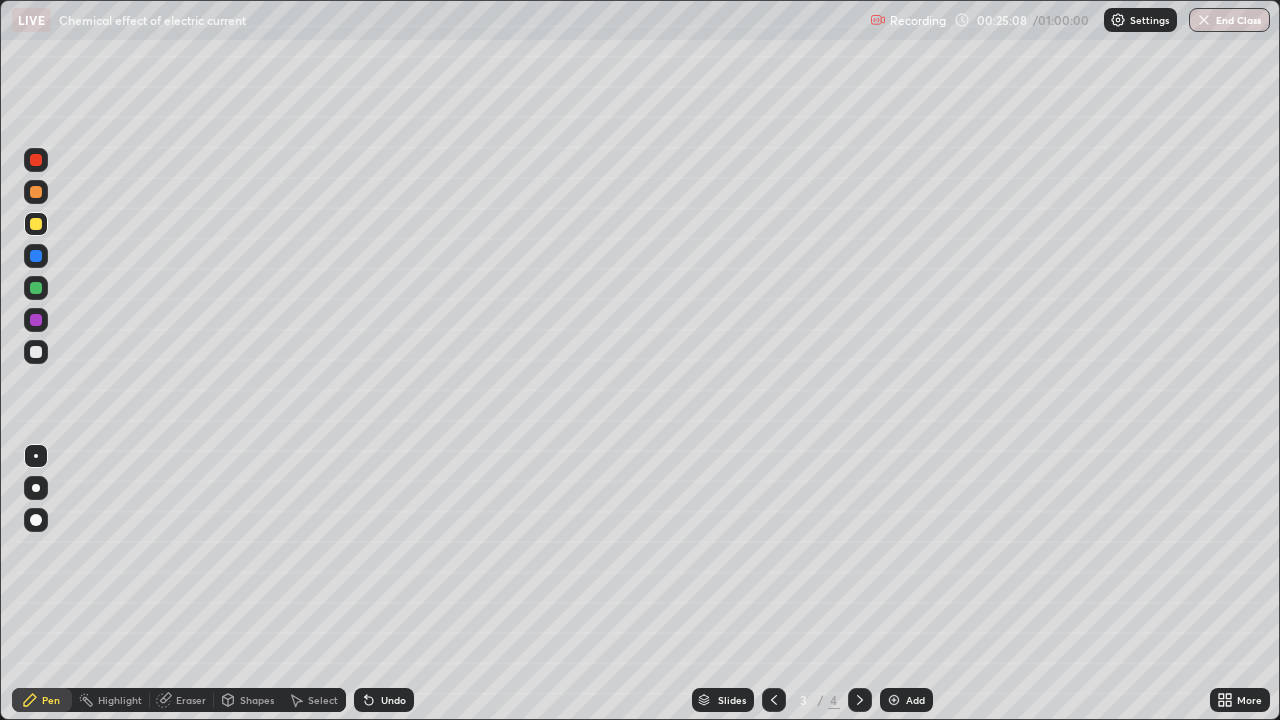 click 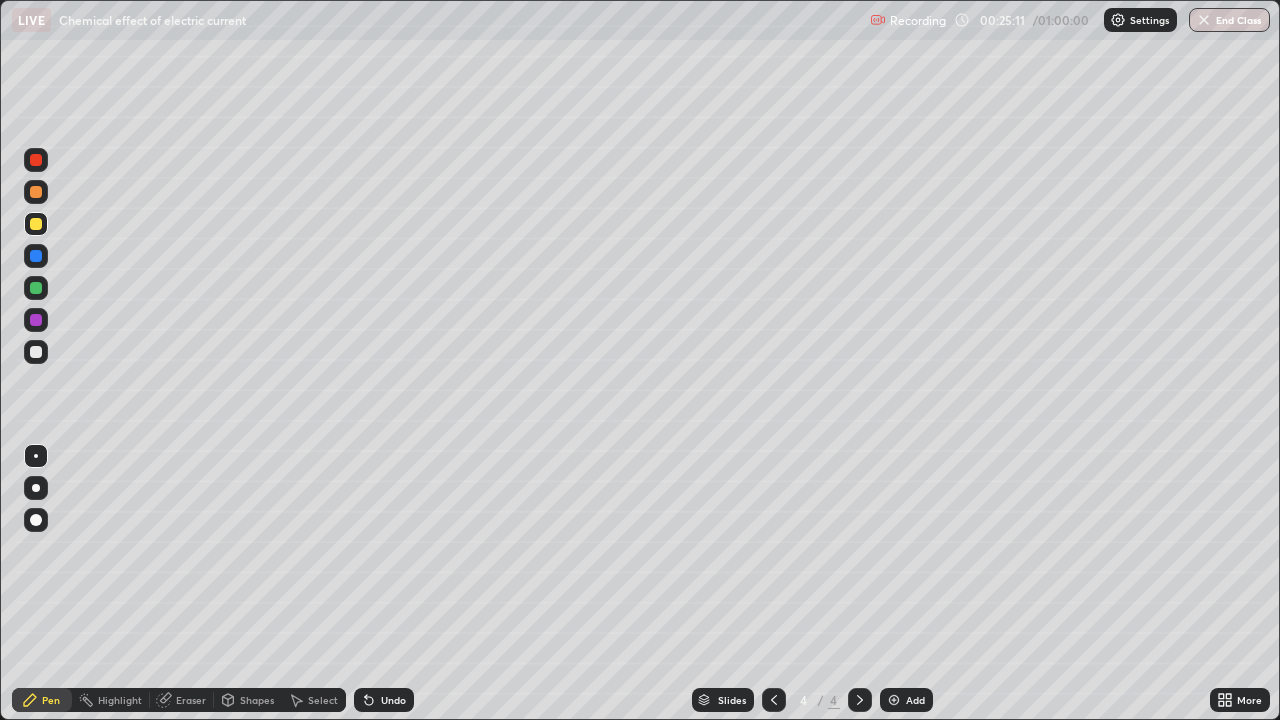 click on "Select" at bounding box center [314, 700] 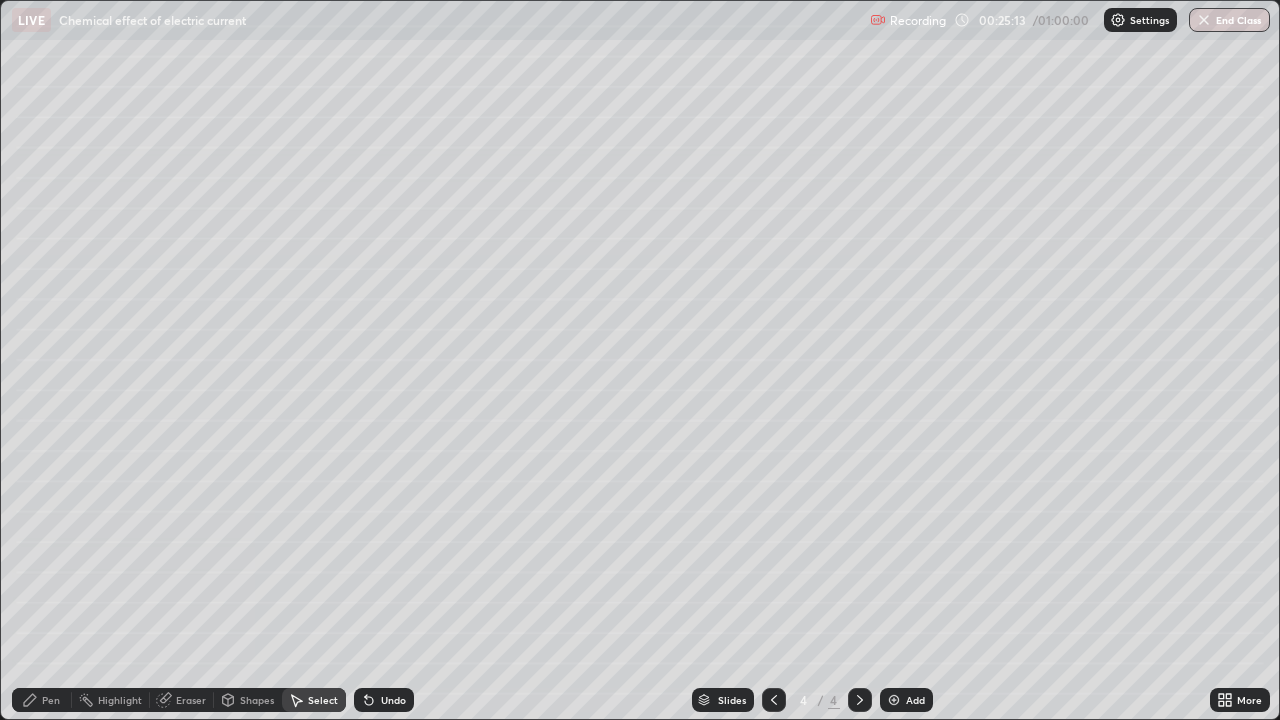 click on "Pen" at bounding box center (42, 700) 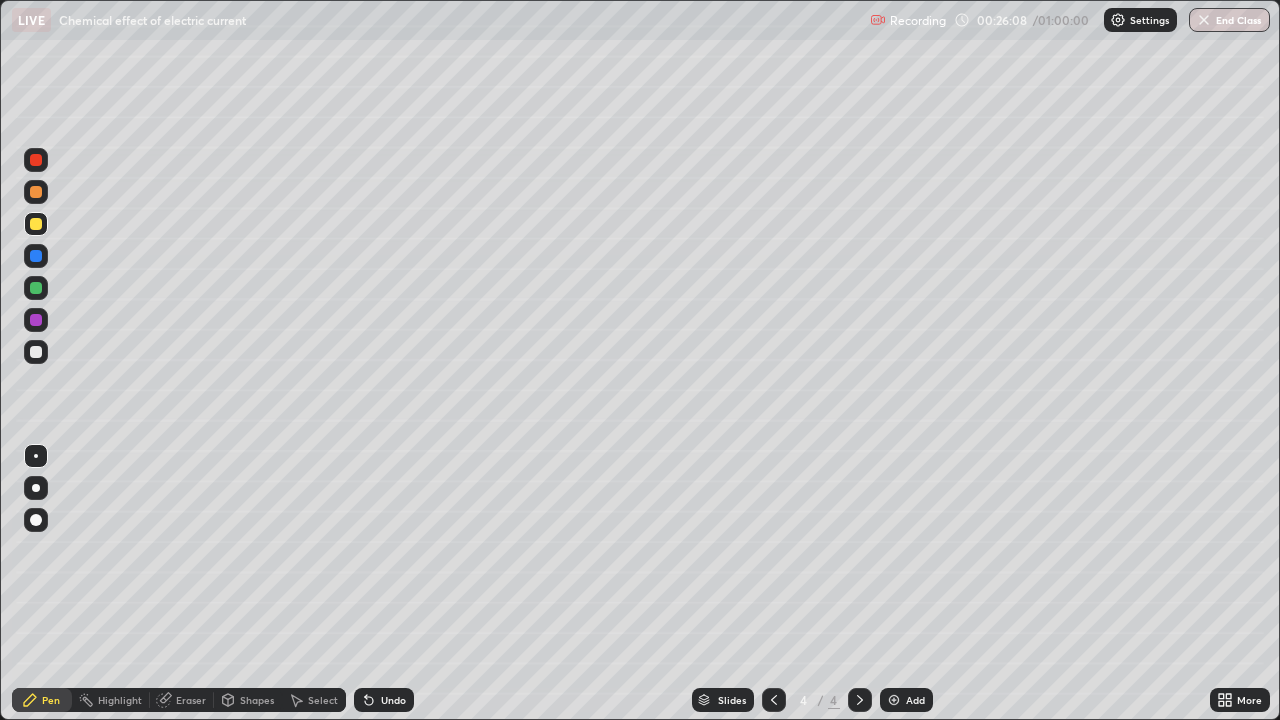 click on "Eraser" at bounding box center [191, 700] 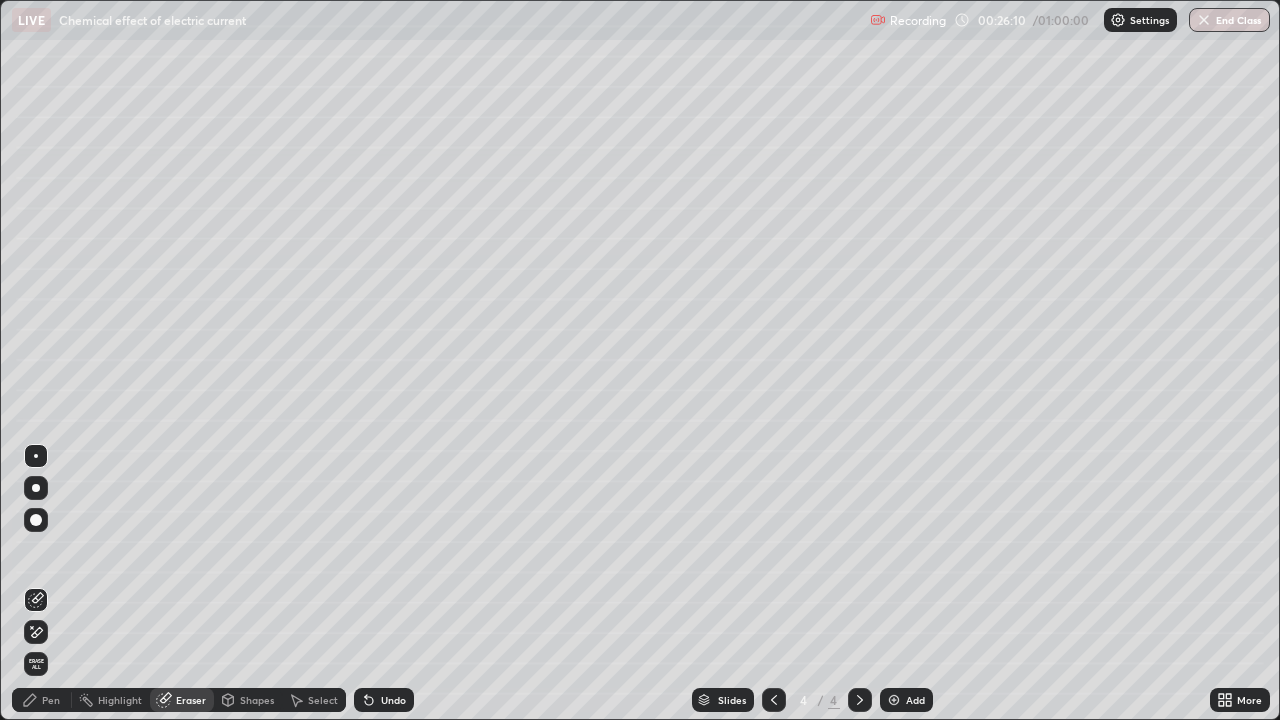 click on "Pen" at bounding box center [51, 700] 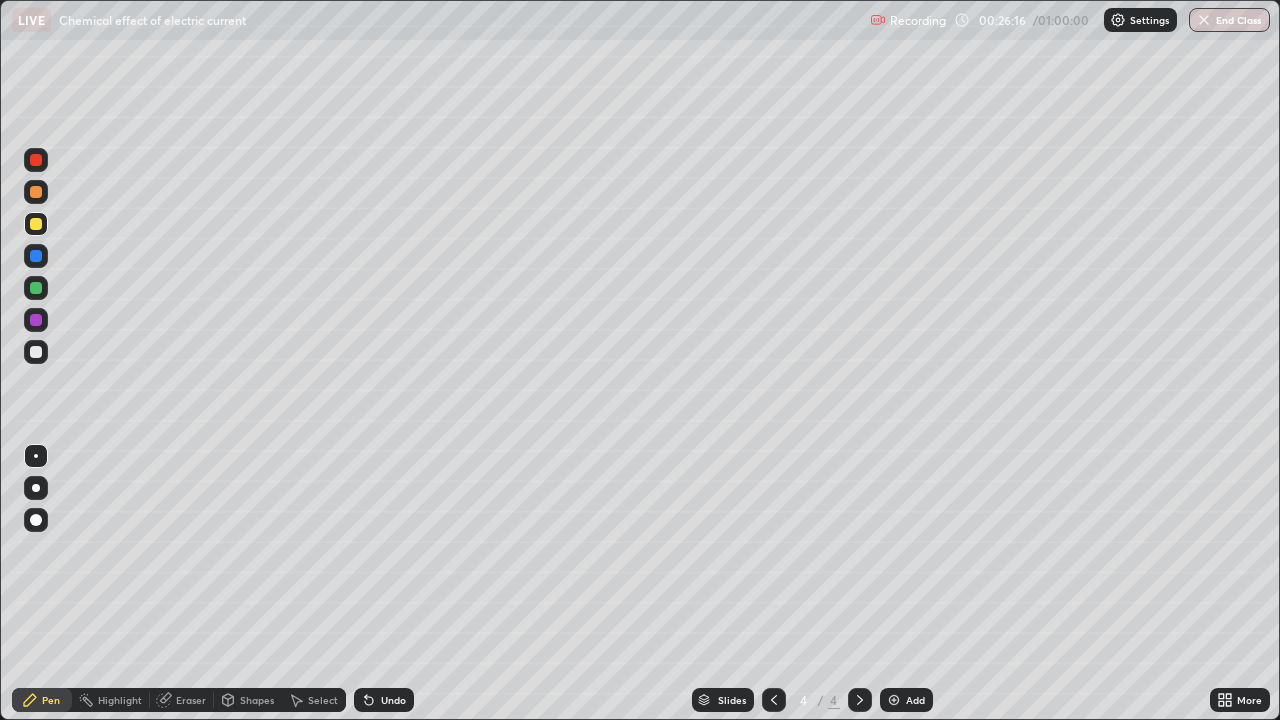 click on "Select" at bounding box center [314, 700] 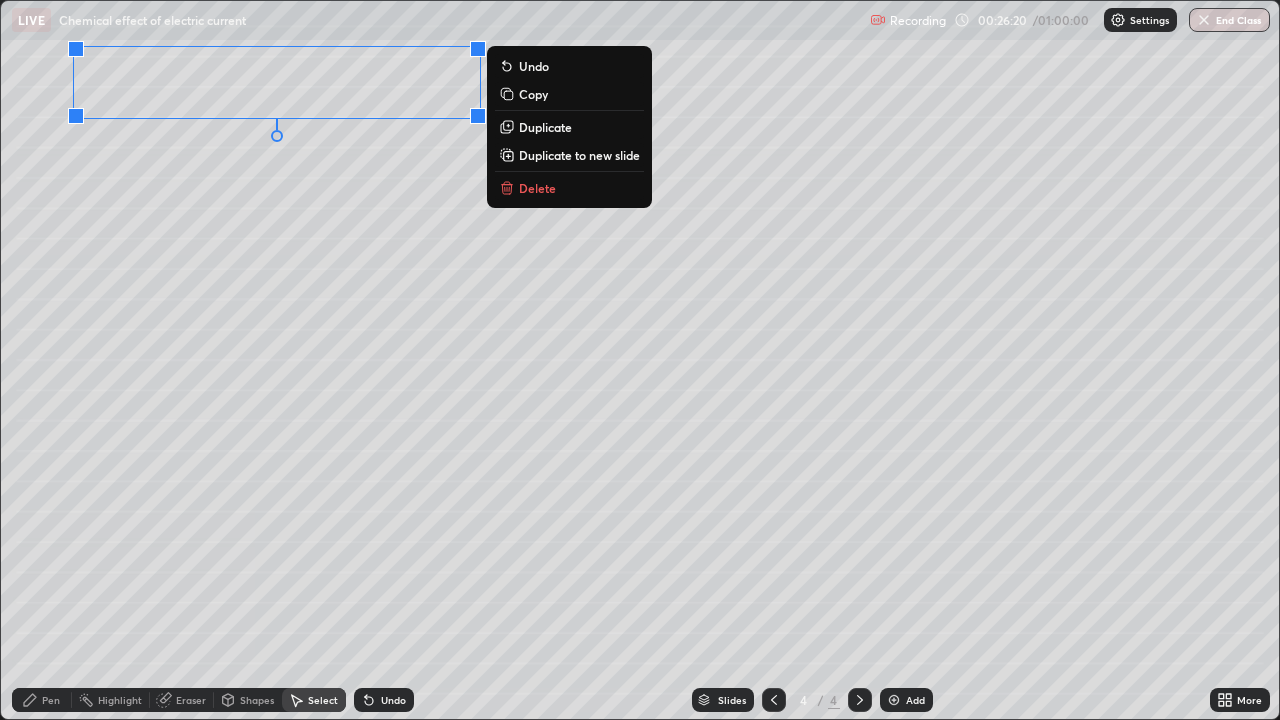 click on "0 ° Undo Copy Duplicate Duplicate to new slide Delete" at bounding box center (640, 360) 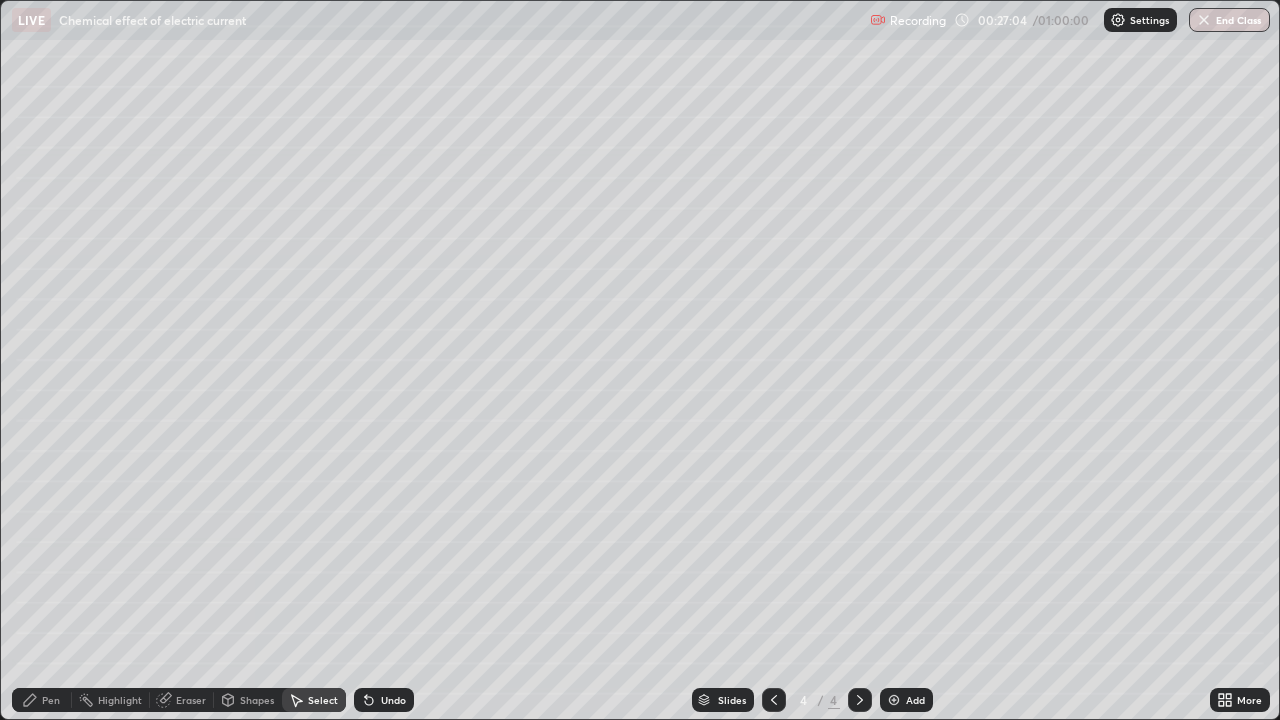 click on "Pen" at bounding box center [42, 700] 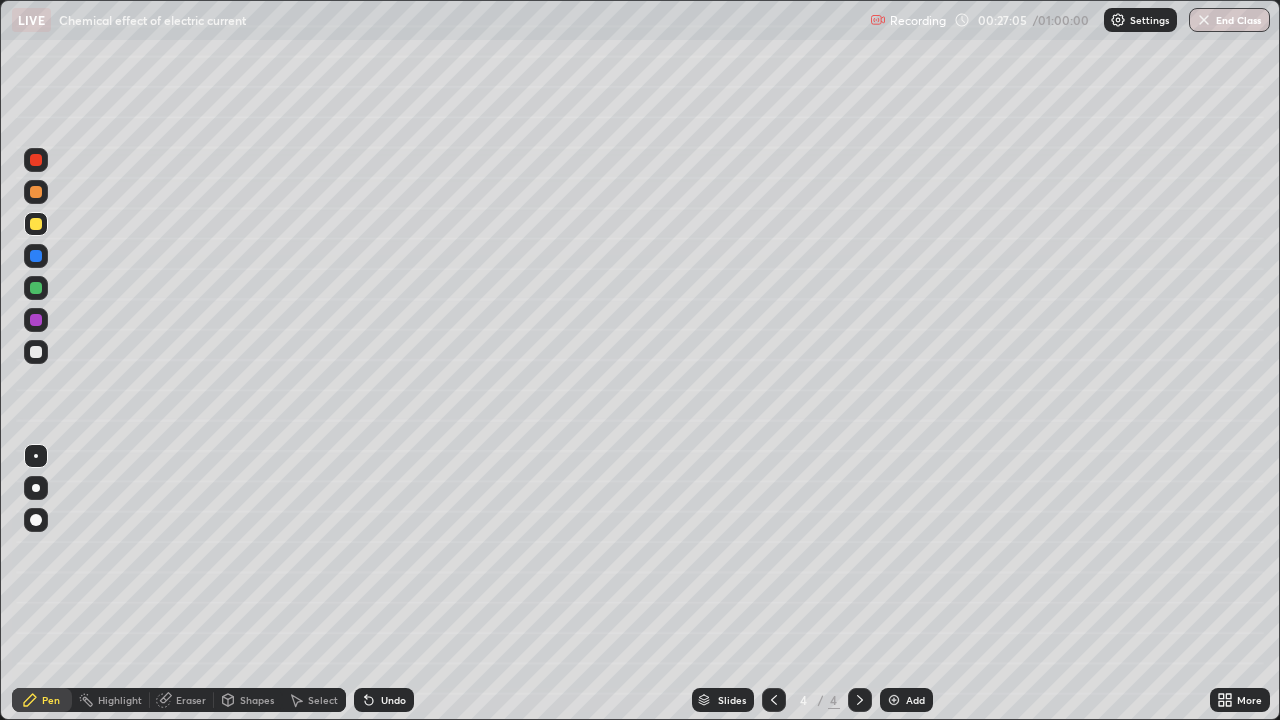 click at bounding box center [36, 256] 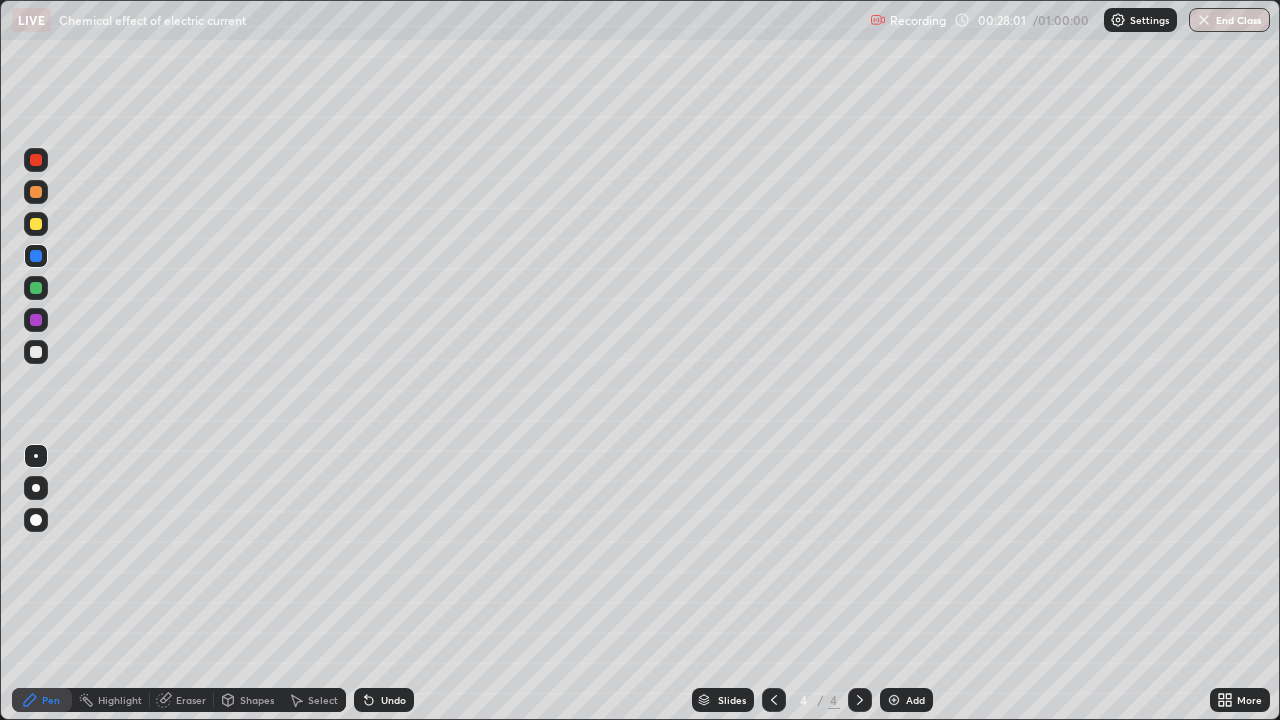 click on "Select" at bounding box center [323, 700] 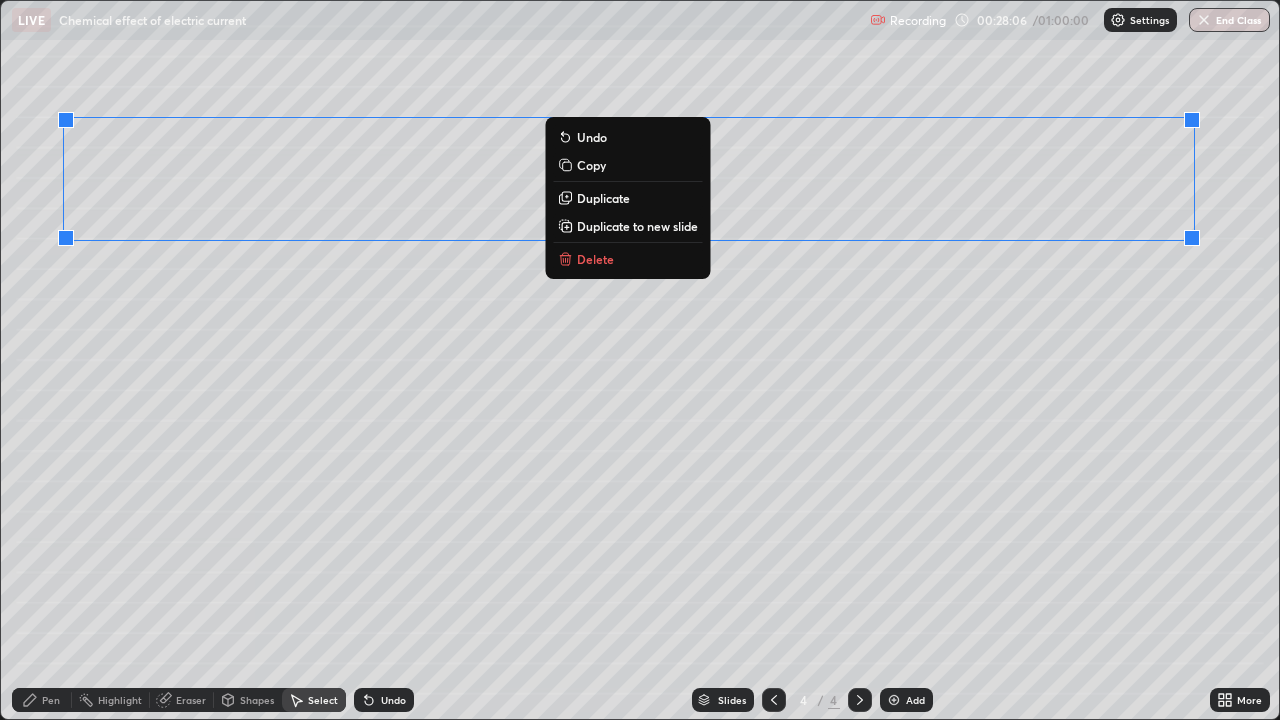 click on "0 ° Undo Copy Duplicate Duplicate to new slide Delete" at bounding box center (640, 360) 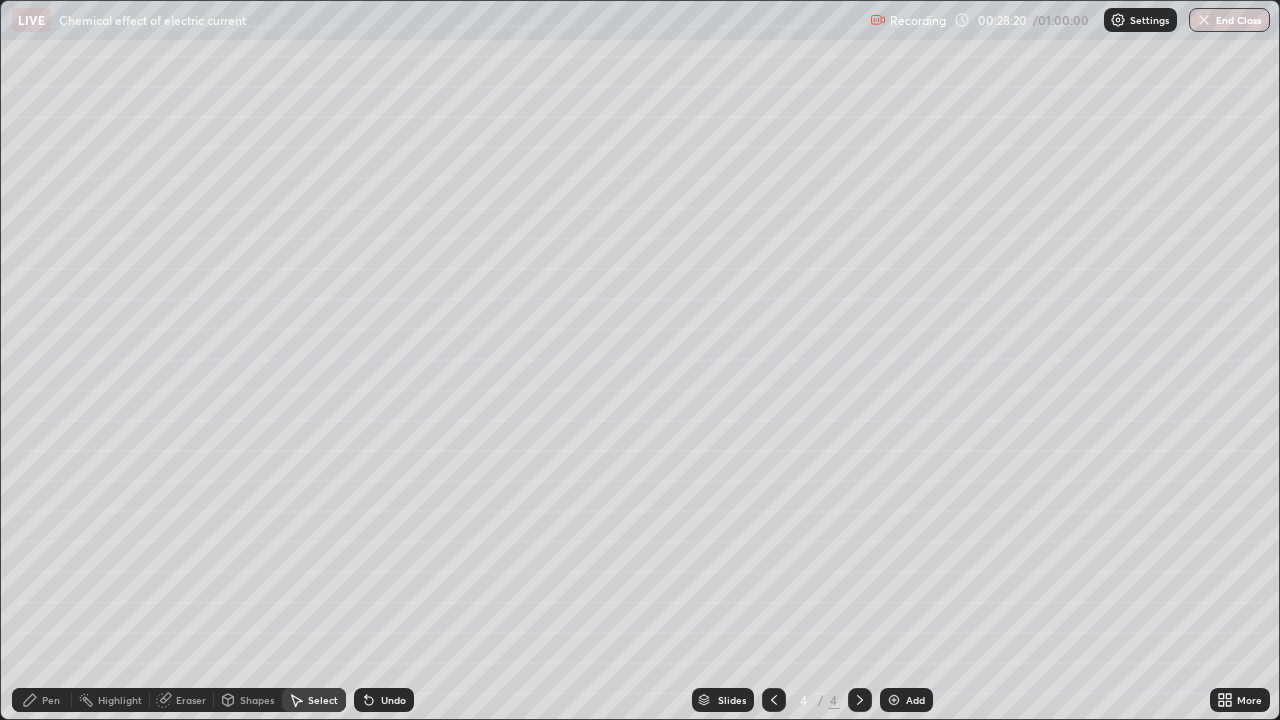 click on "Pen" at bounding box center (42, 700) 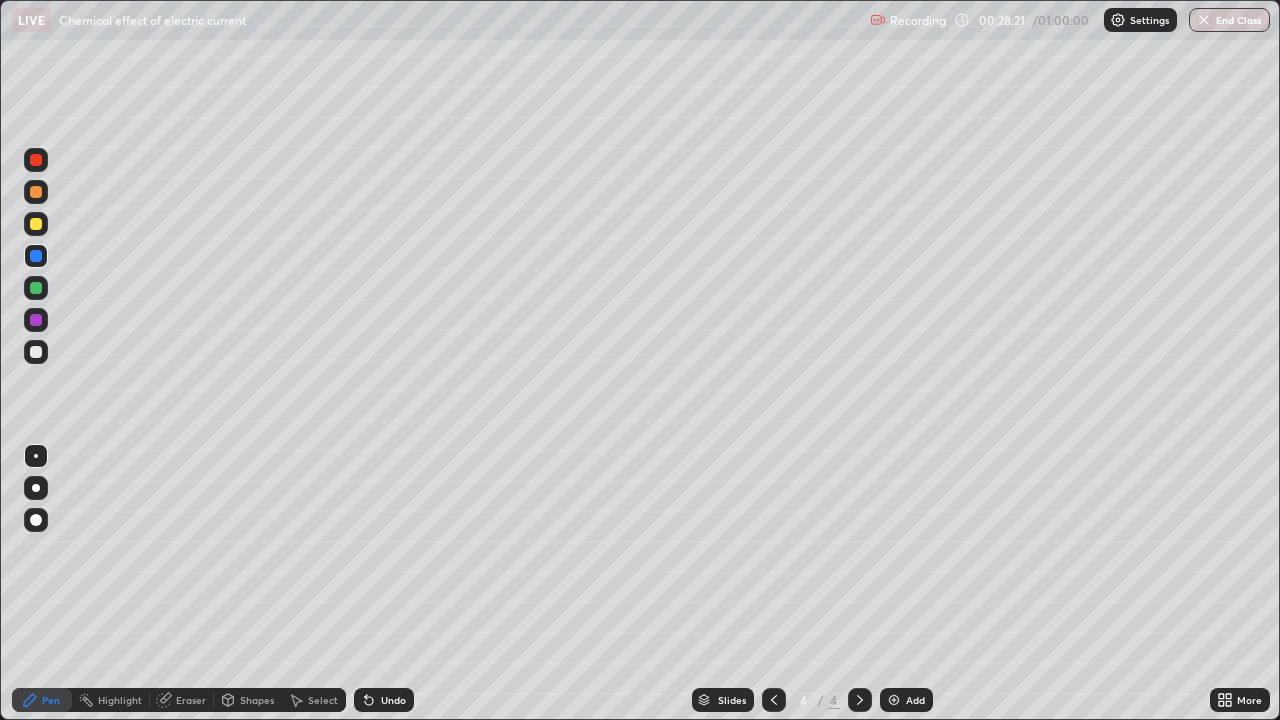 click at bounding box center [36, 288] 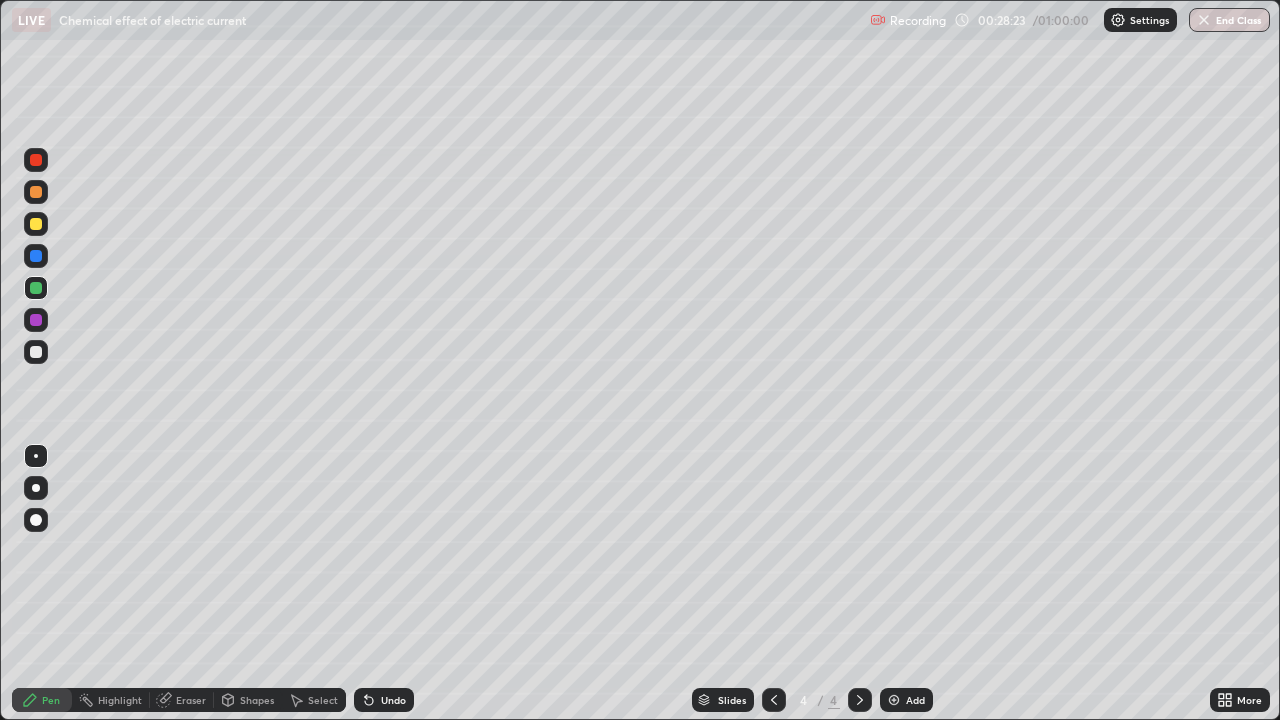 click at bounding box center (36, 224) 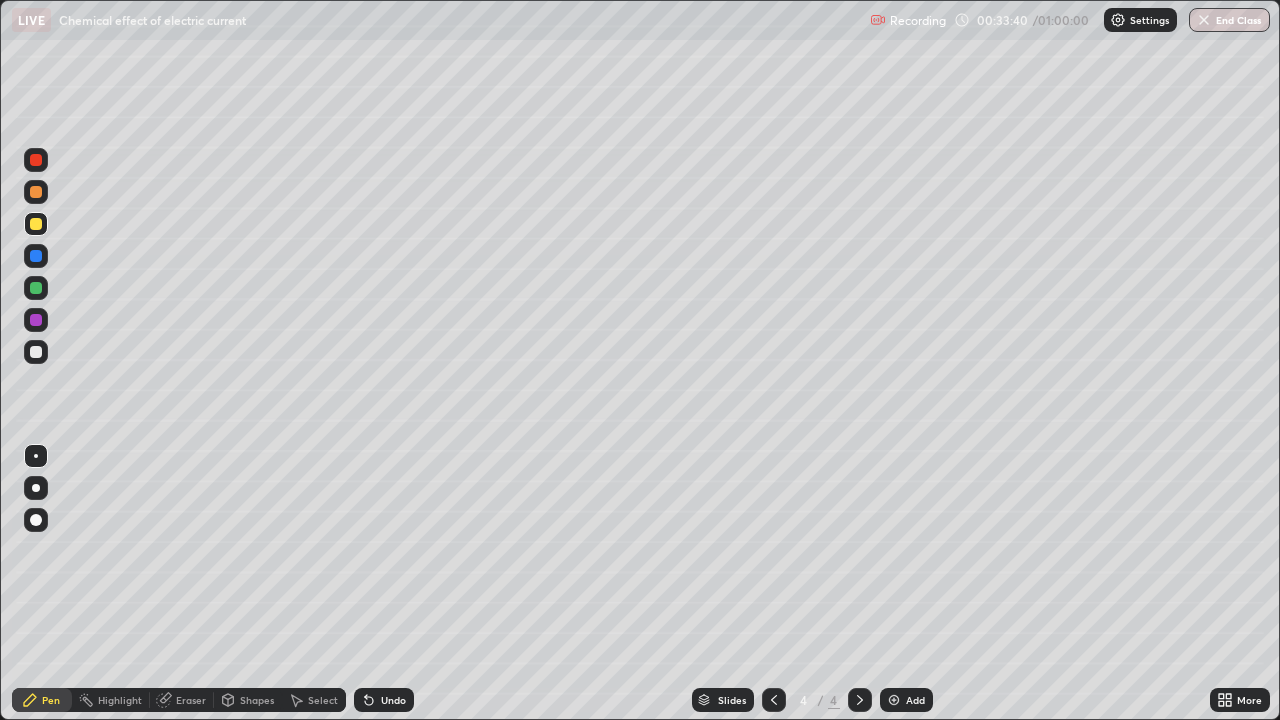 click at bounding box center [894, 700] 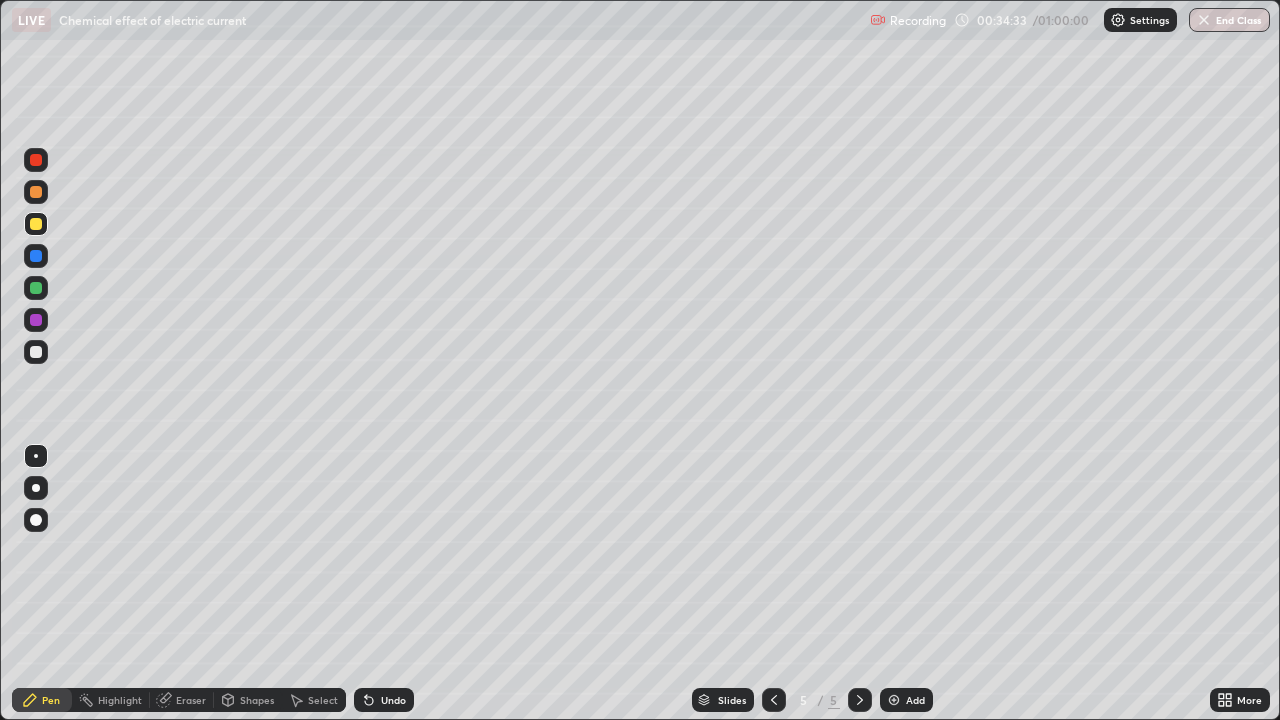 click on "Select" at bounding box center (314, 700) 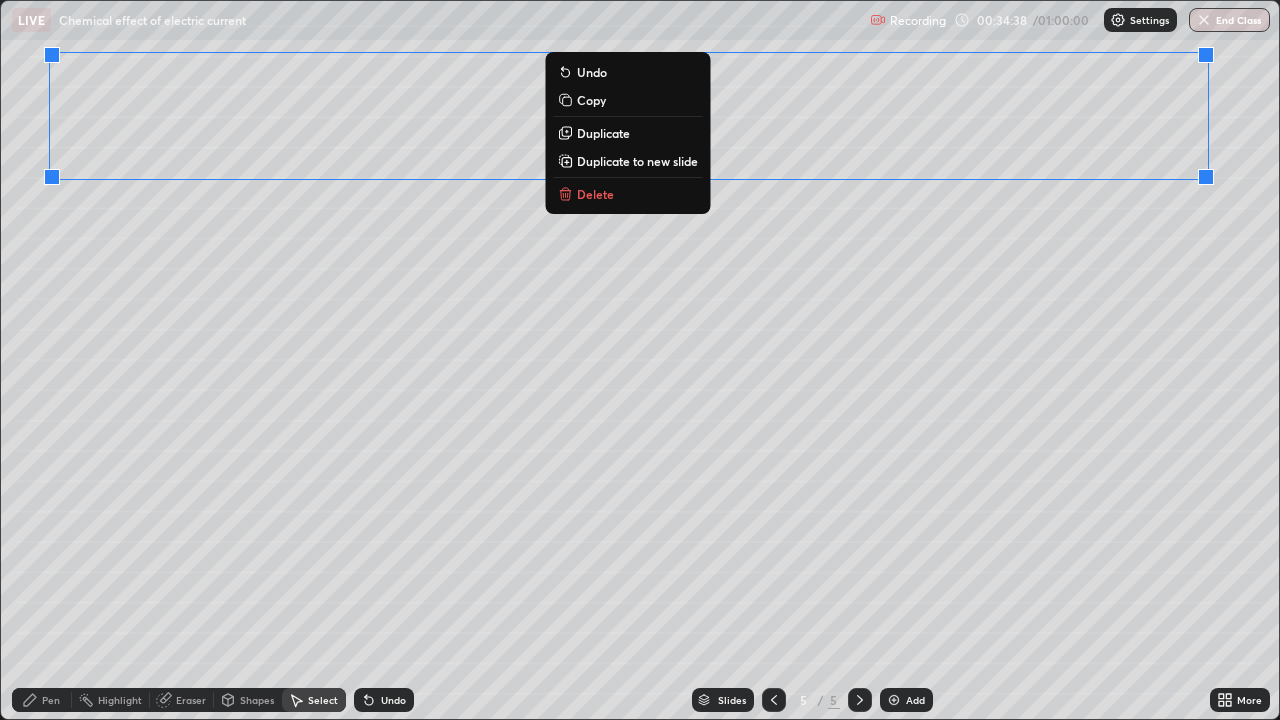click on "0 ° Undo Copy Duplicate Duplicate to new slide Delete" at bounding box center [640, 360] 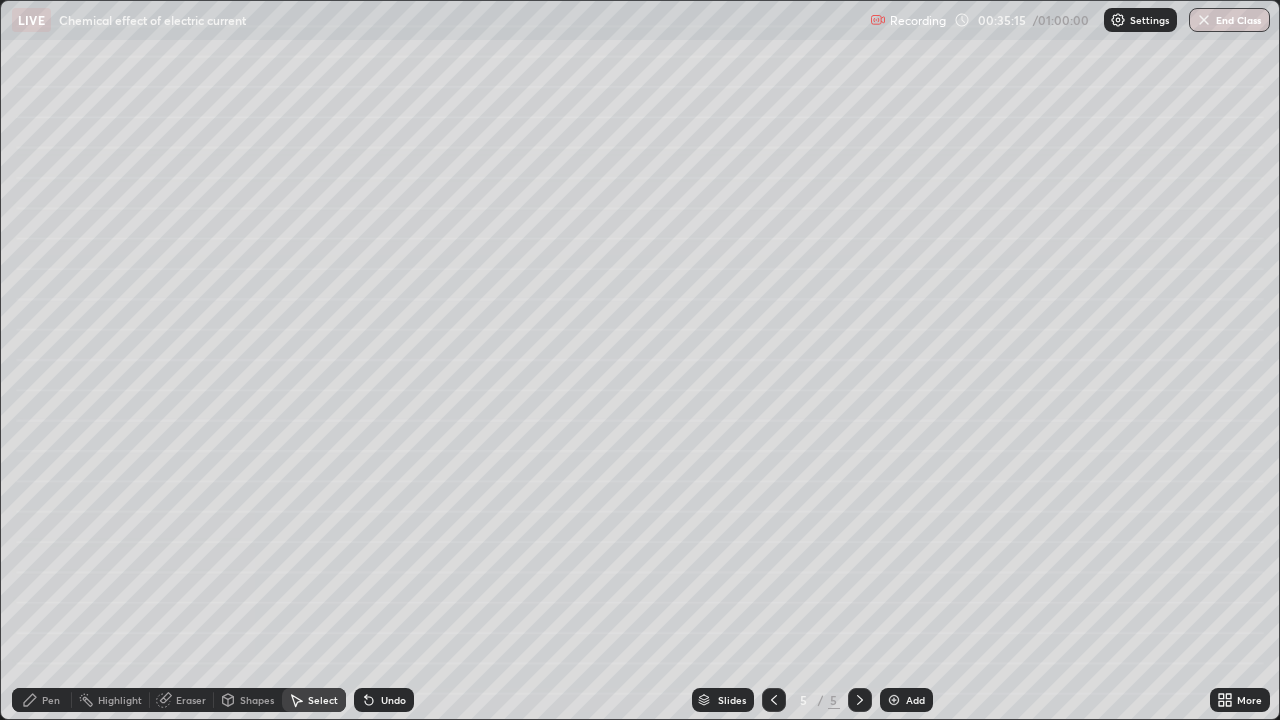 click on "Pen" at bounding box center (51, 700) 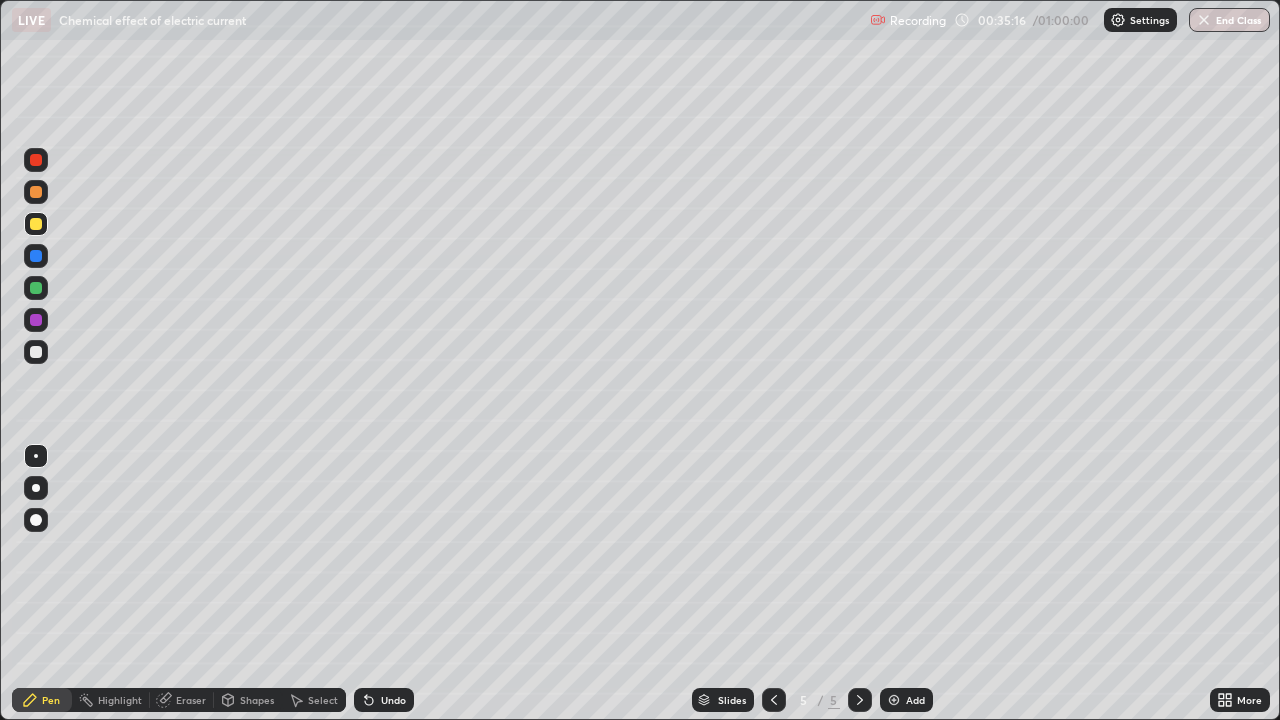 click at bounding box center (36, 288) 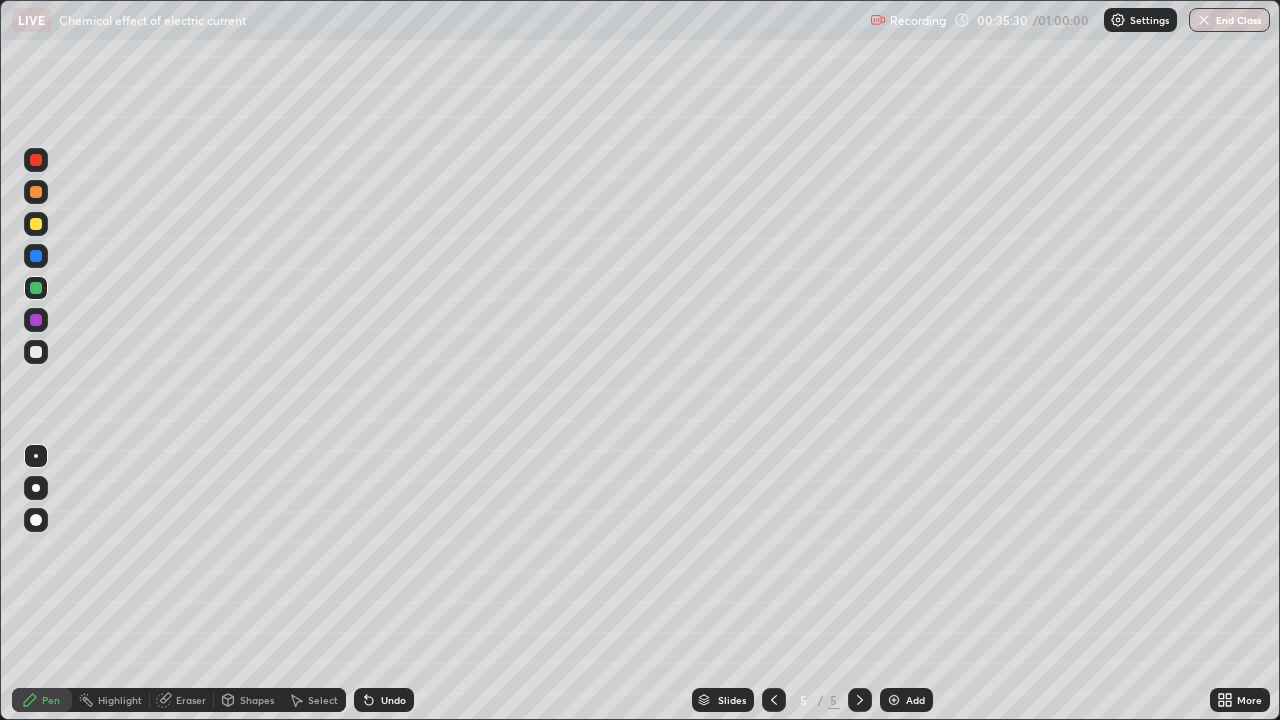 click at bounding box center (36, 224) 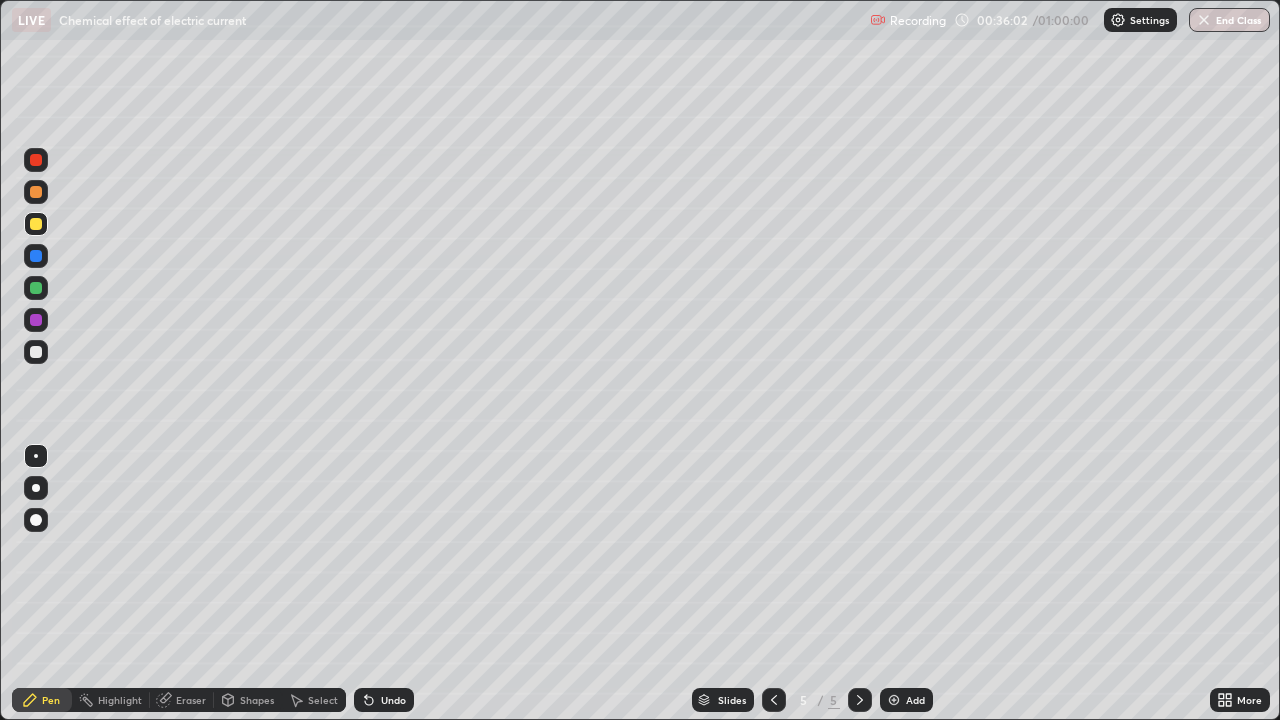 click on "Undo" at bounding box center (393, 700) 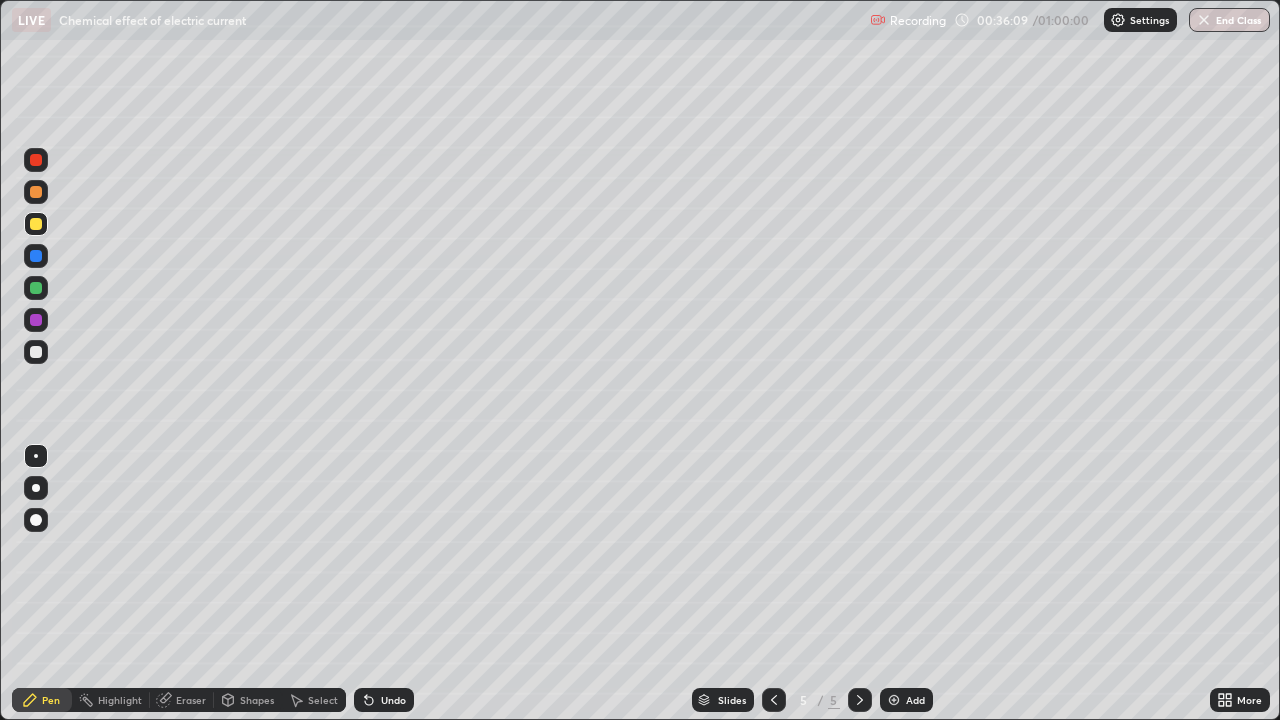 click on "Select" at bounding box center [314, 700] 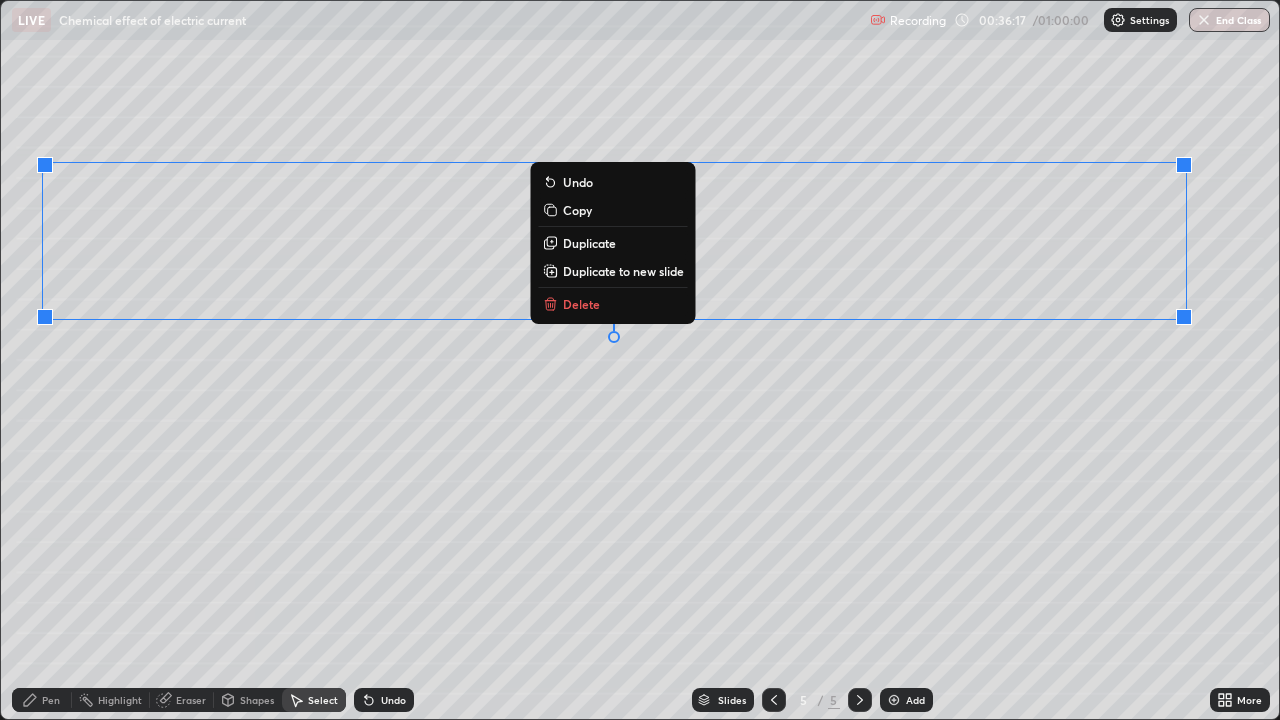 click on "0 ° Undo Copy Duplicate Duplicate to new slide Delete" at bounding box center (640, 360) 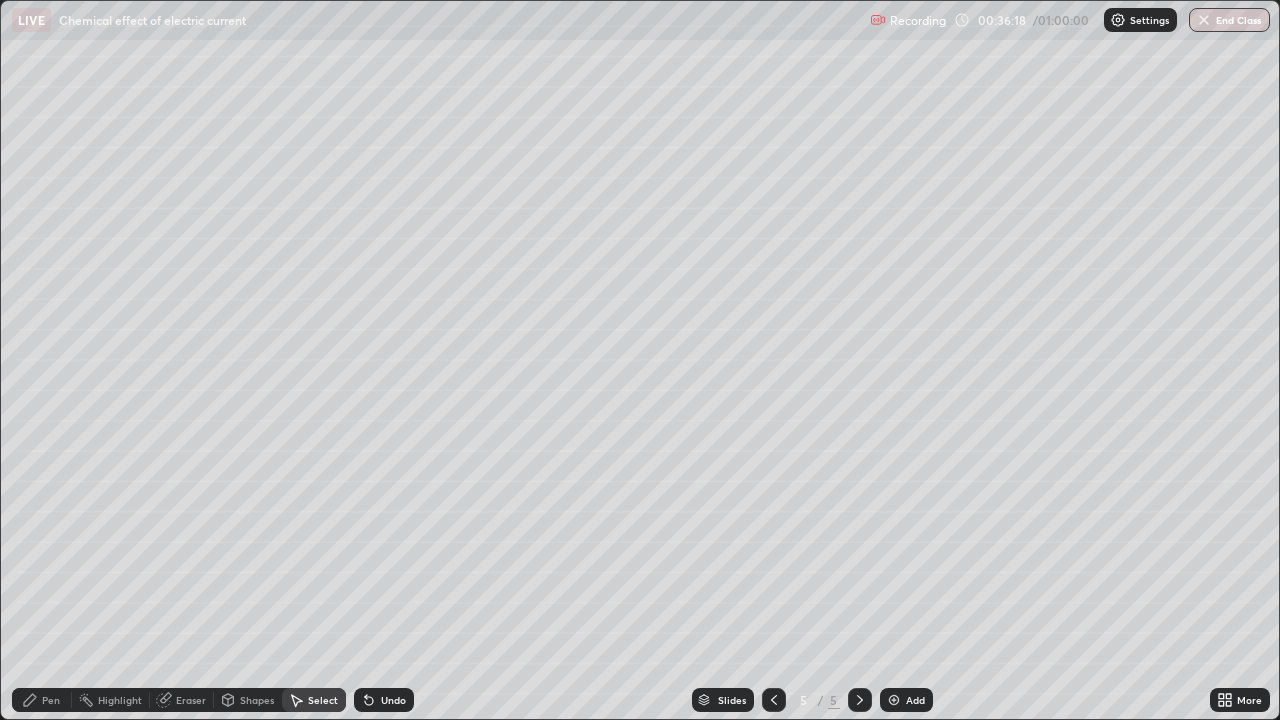 click on "Pen" at bounding box center (51, 700) 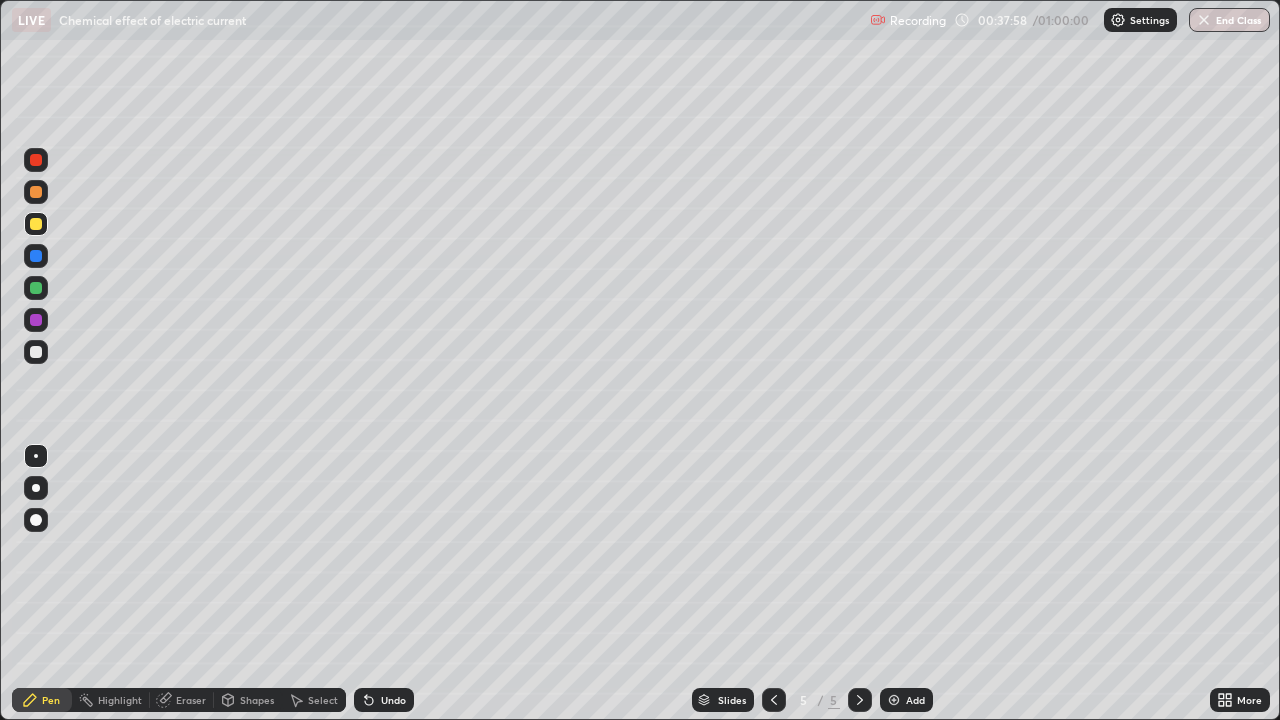 click at bounding box center (36, 256) 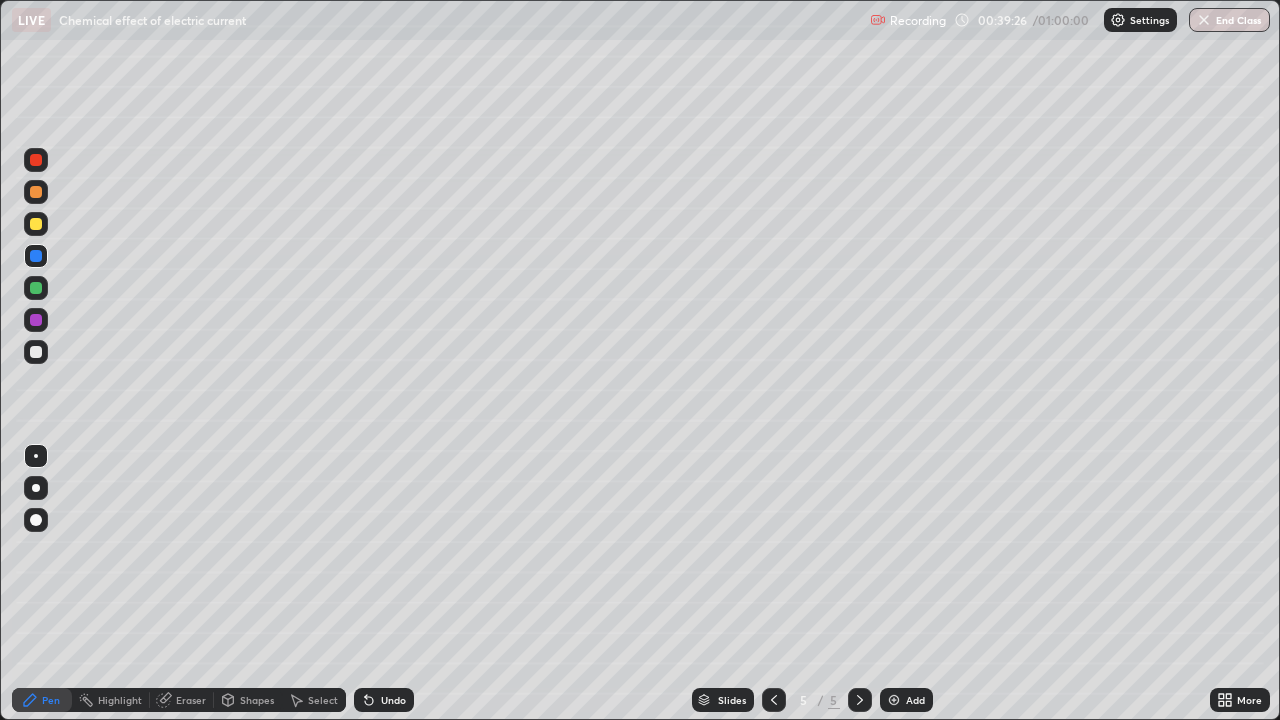 click at bounding box center [36, 224] 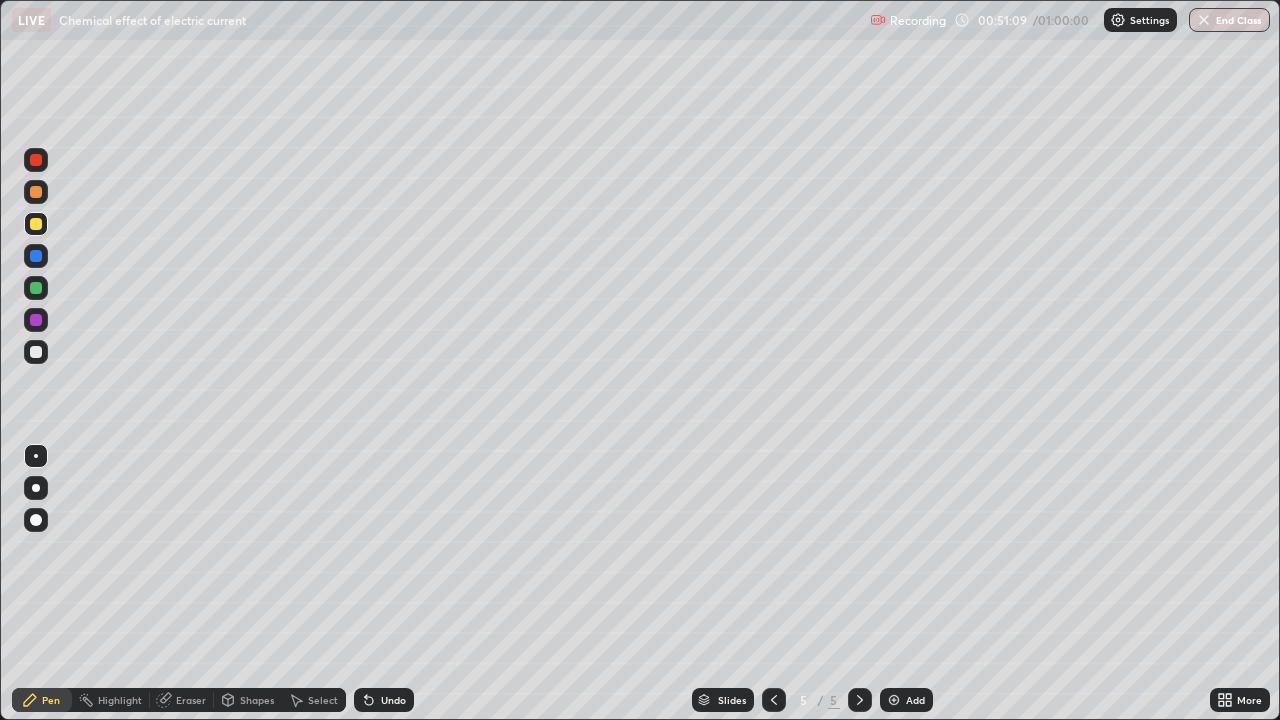 click at bounding box center (894, 700) 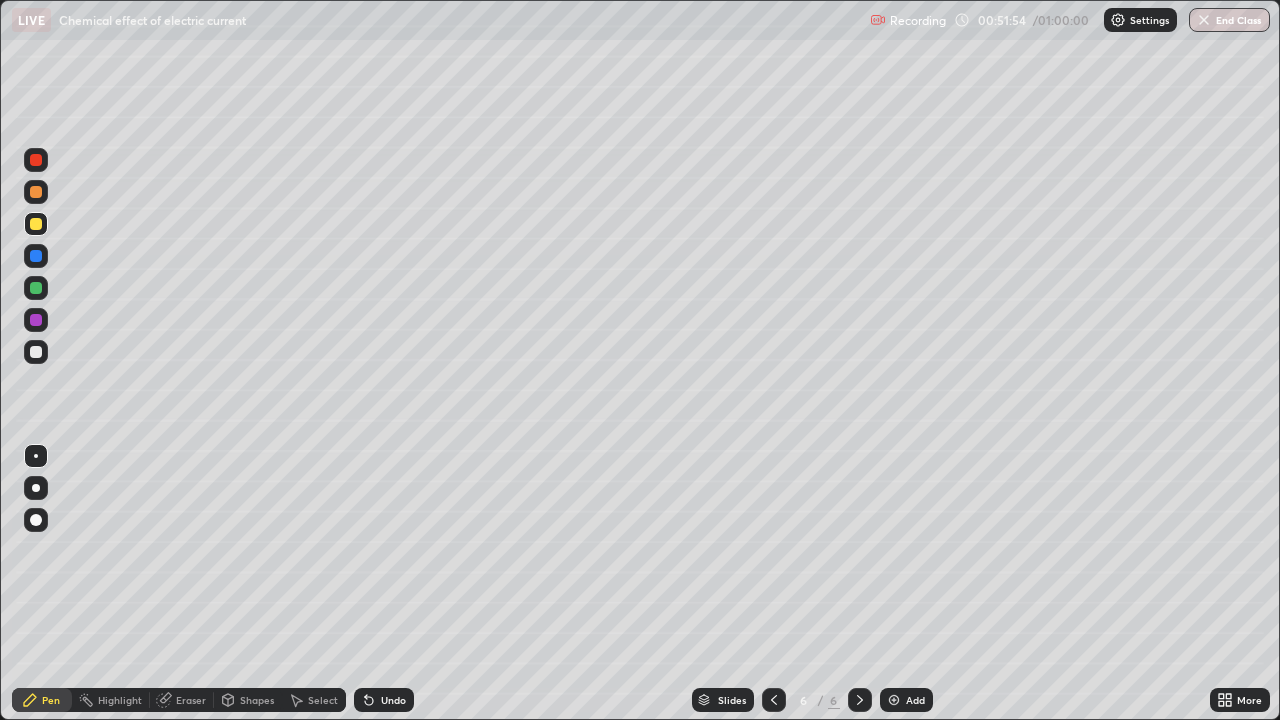 click on "Select" at bounding box center [323, 700] 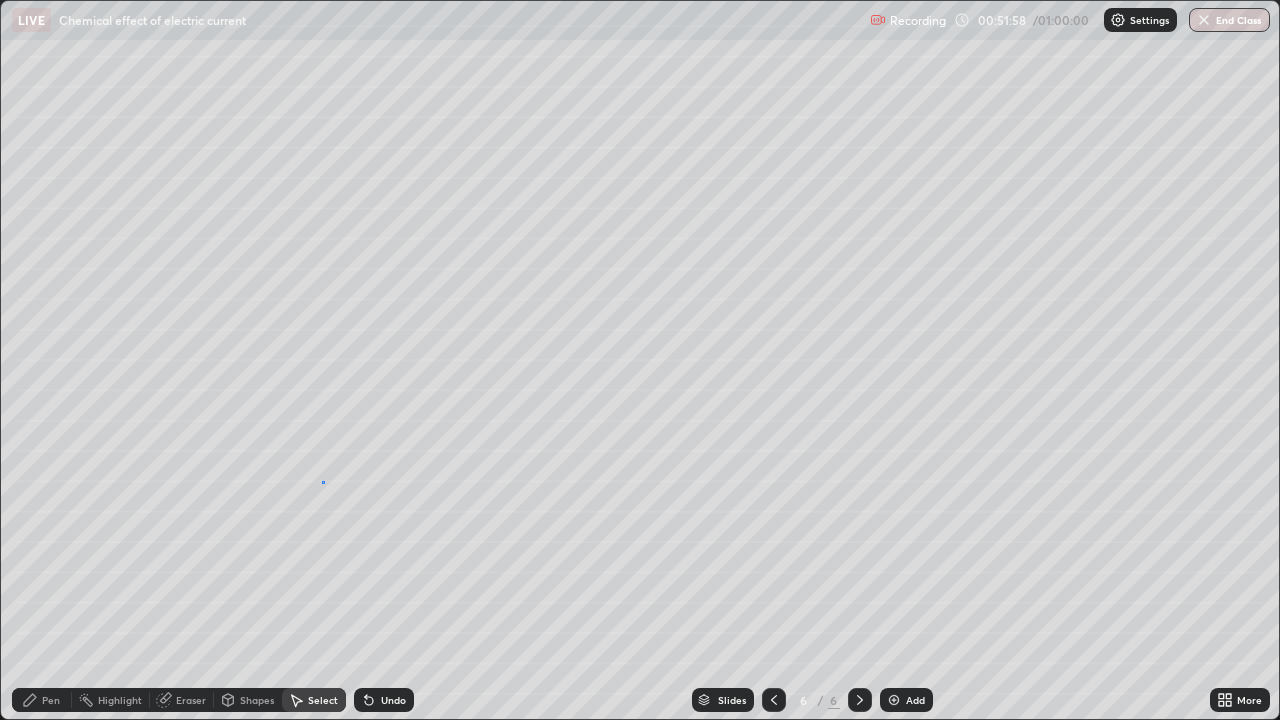click on "0 ° Undo Copy Duplicate Duplicate to new slide Delete" at bounding box center [640, 360] 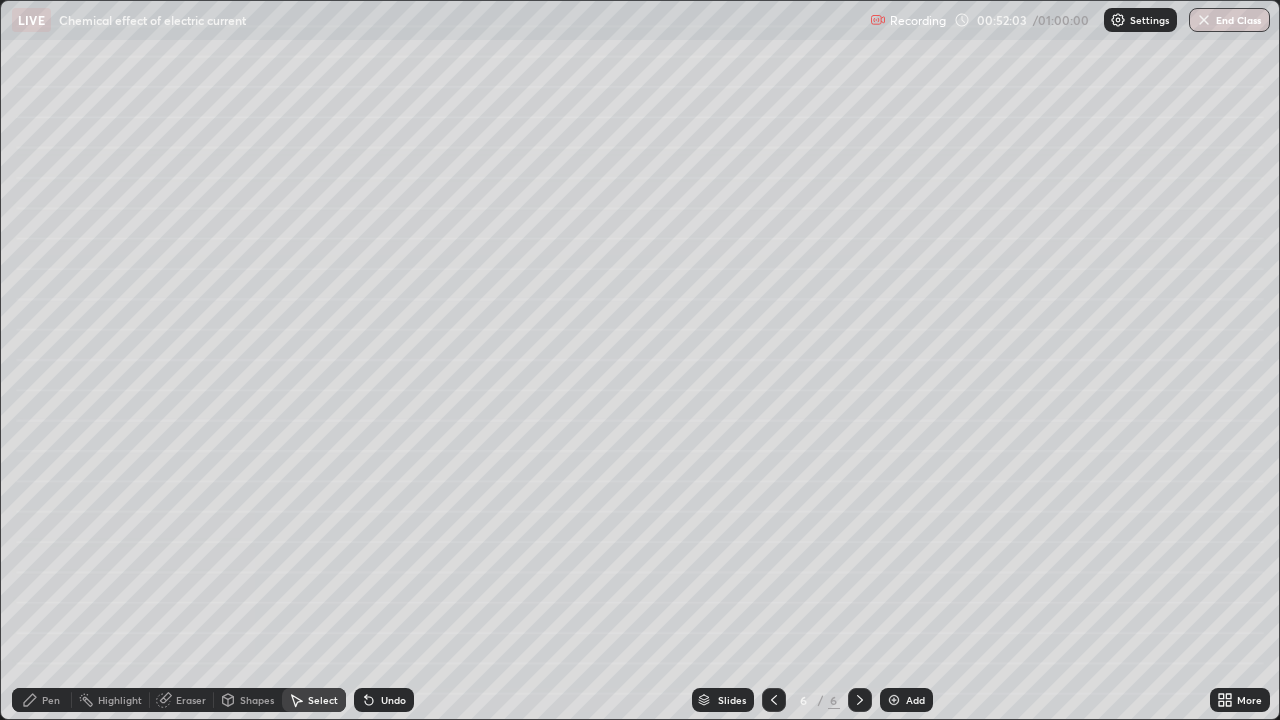 click on "Shapes" at bounding box center [248, 700] 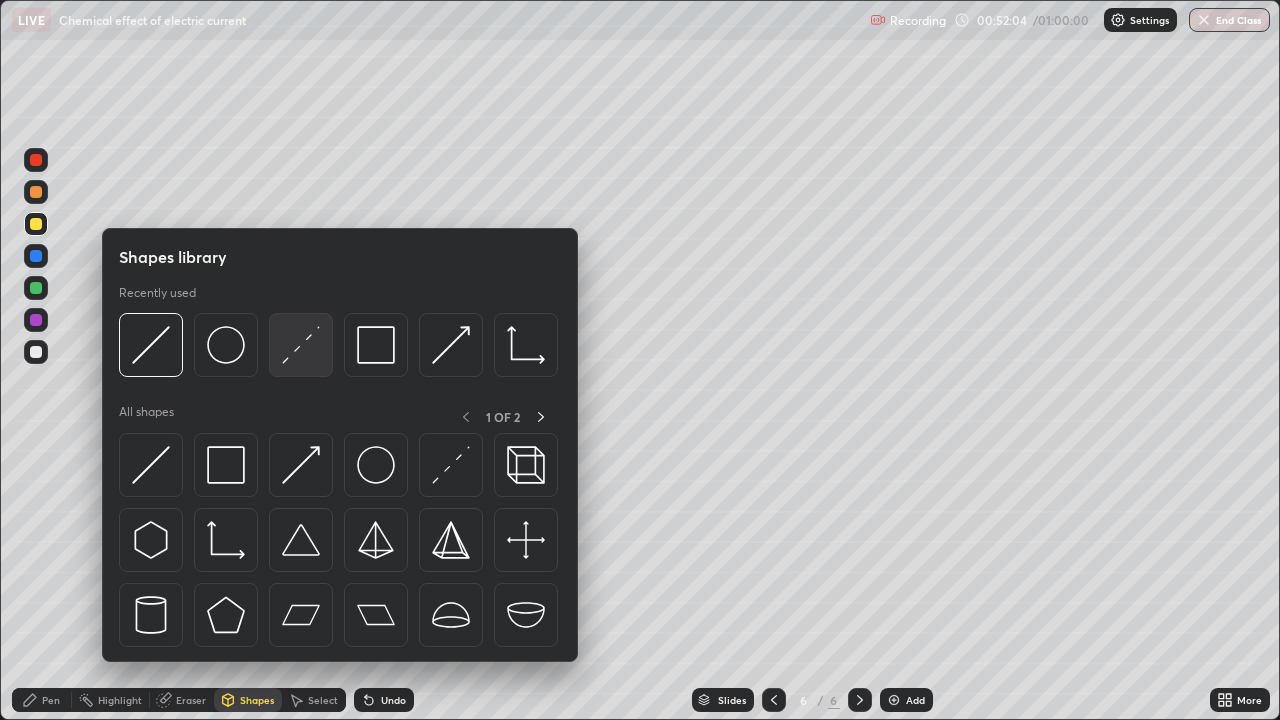 click at bounding box center (301, 345) 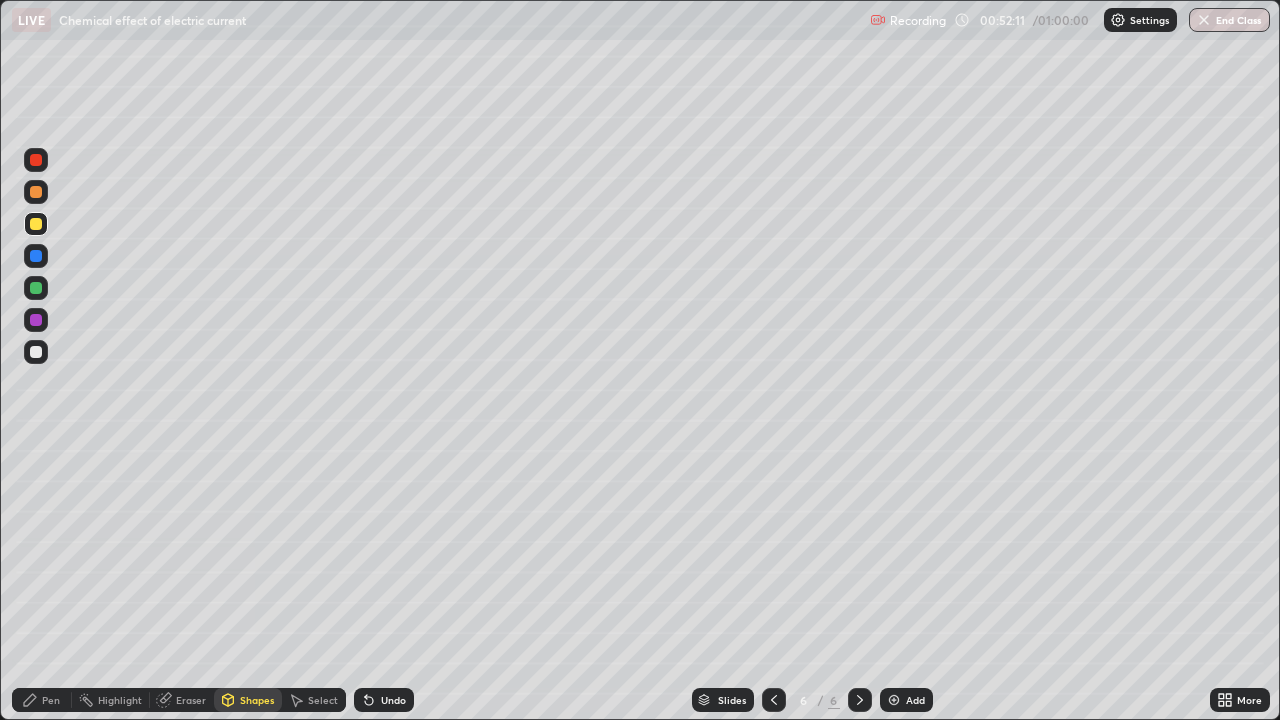 click on "Pen" at bounding box center [42, 700] 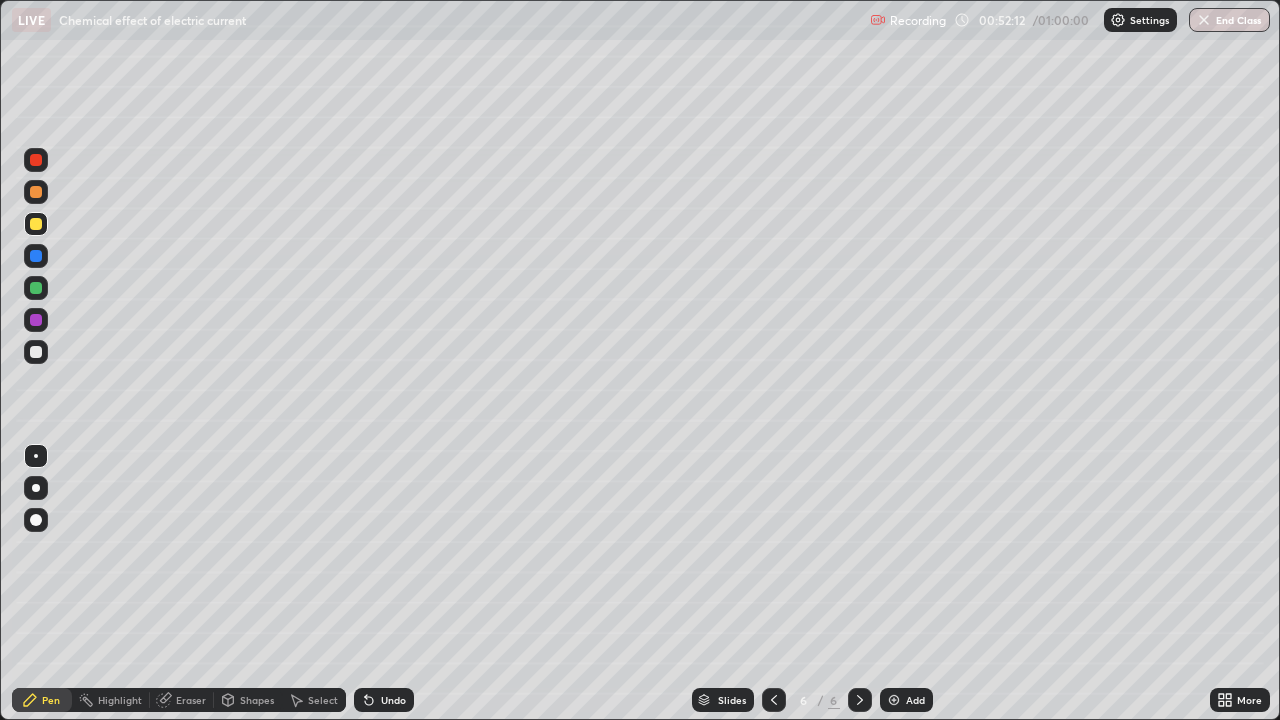 click at bounding box center (36, 288) 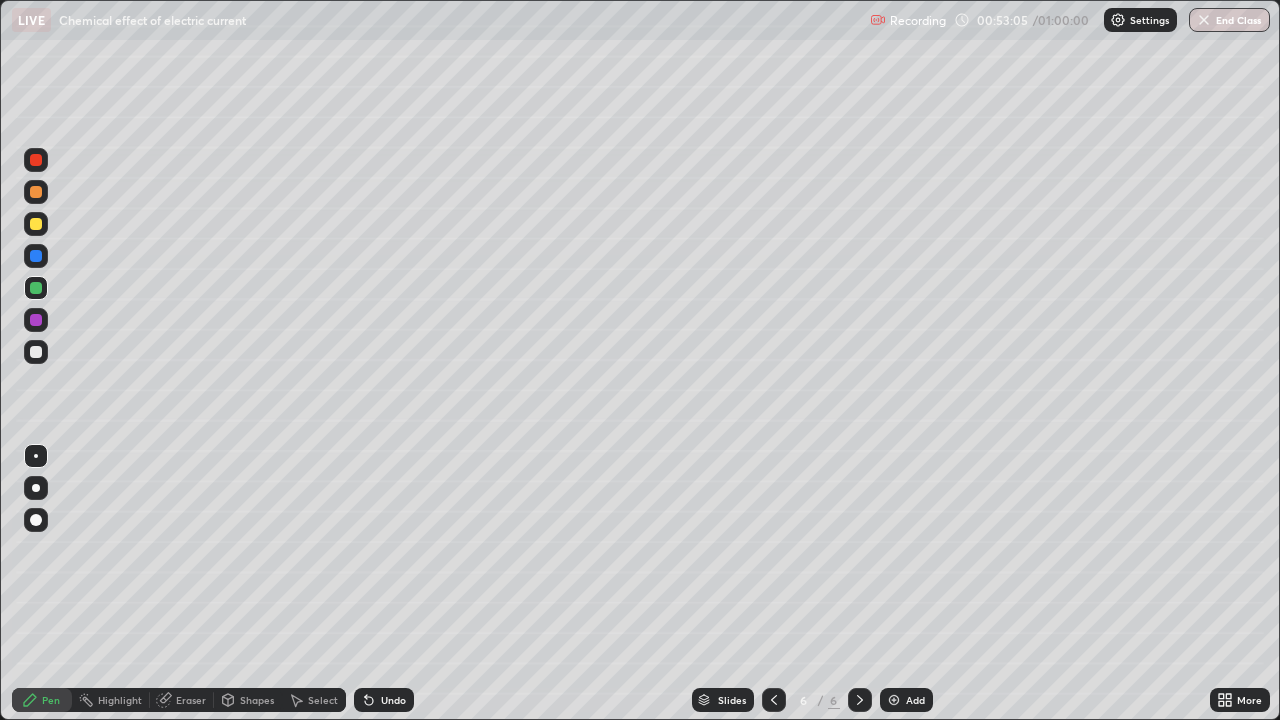 click on "Eraser" at bounding box center (182, 700) 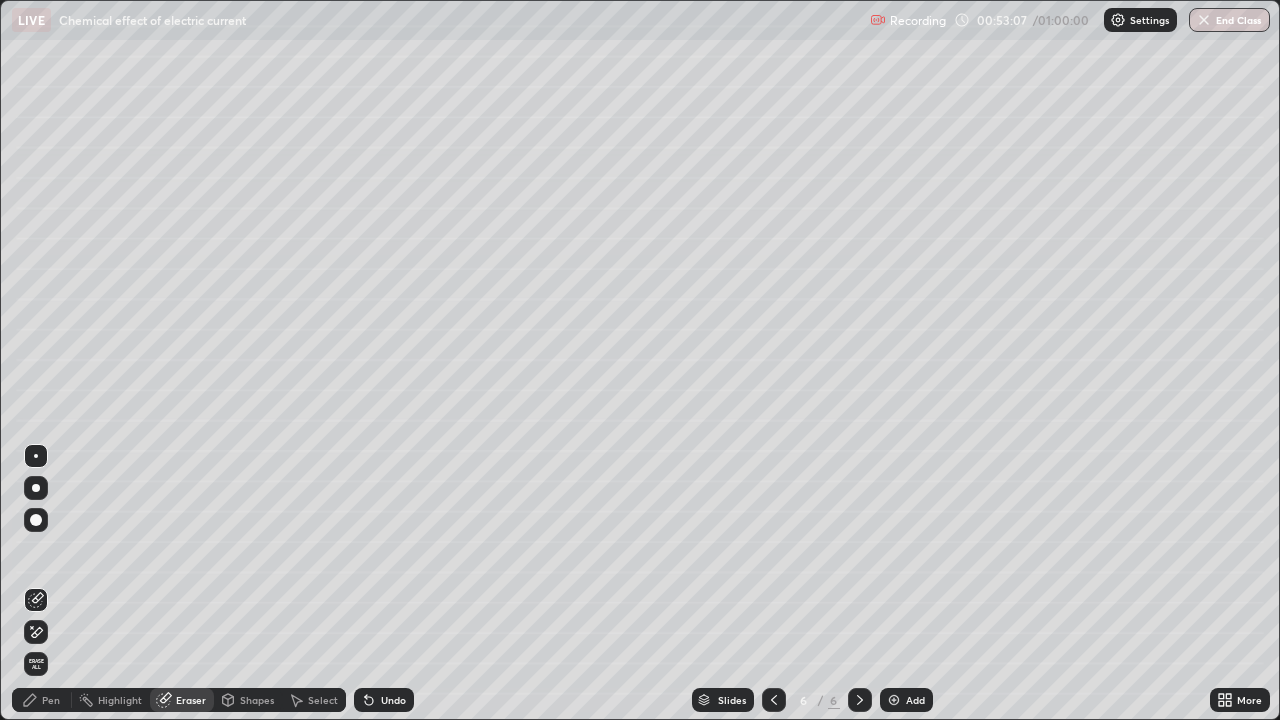click on "Pen" at bounding box center (51, 700) 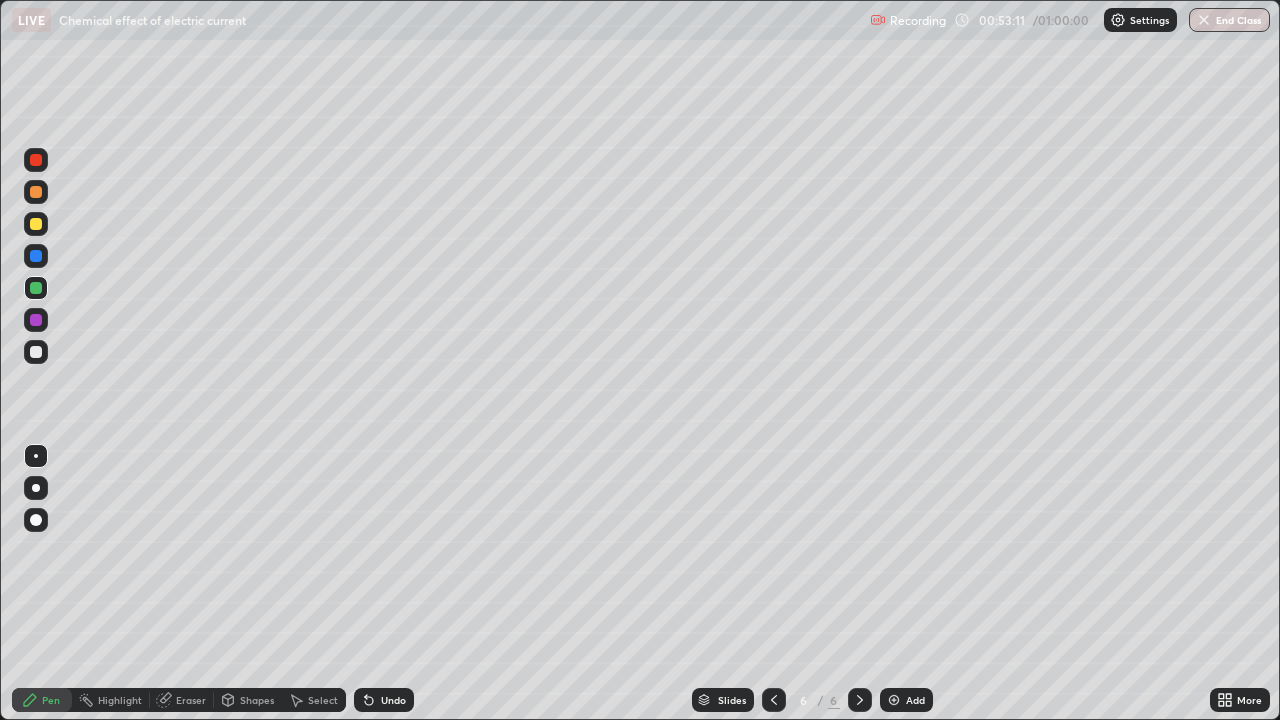 click on "Shapes" at bounding box center [248, 700] 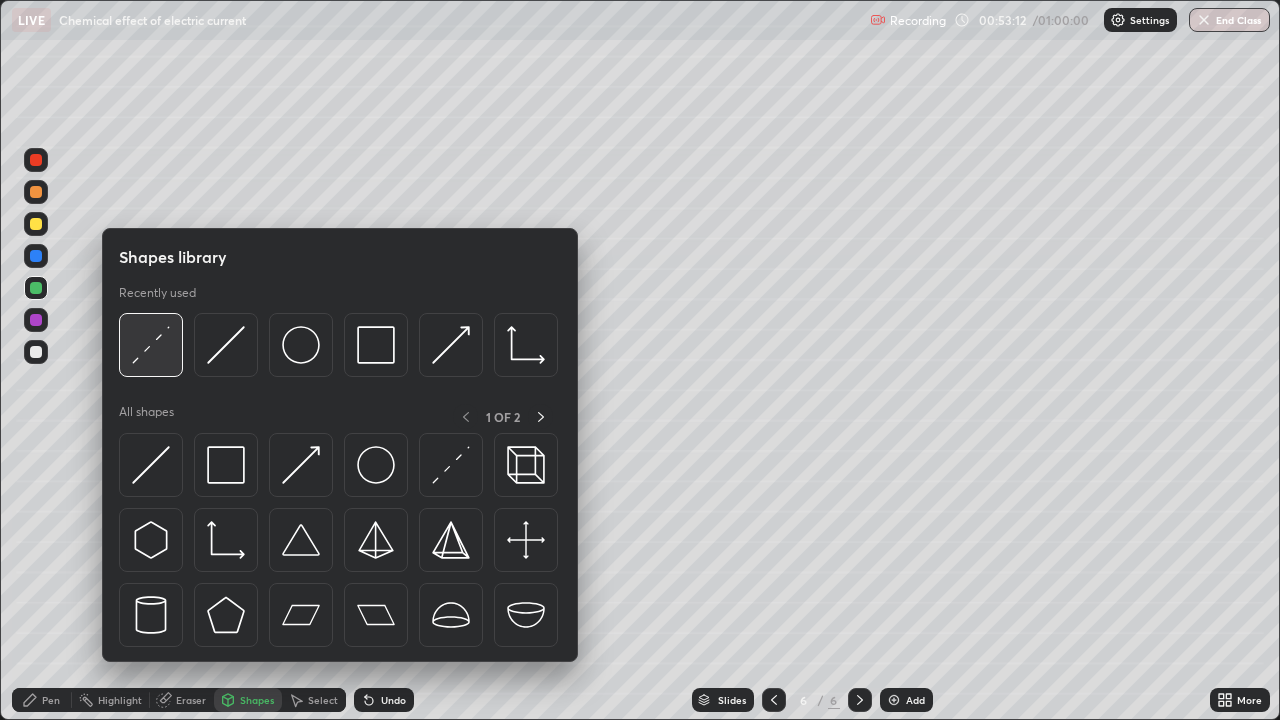 click at bounding box center [151, 345] 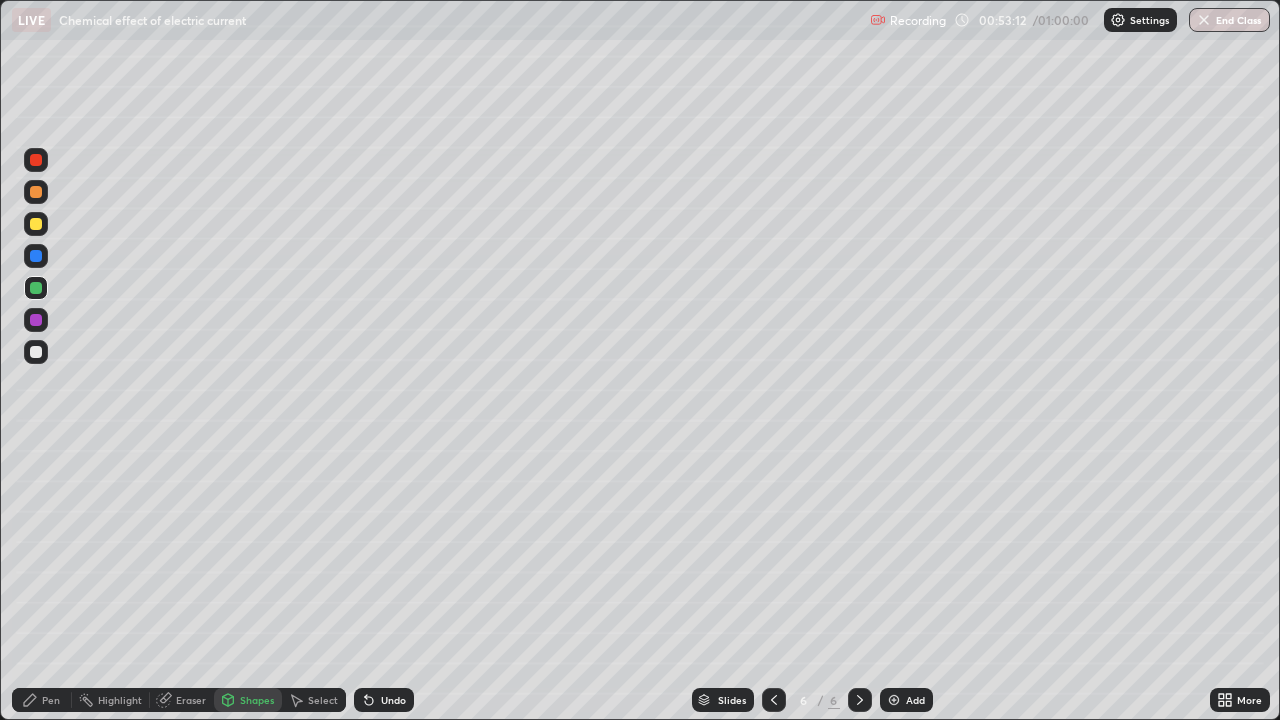 click at bounding box center [36, 224] 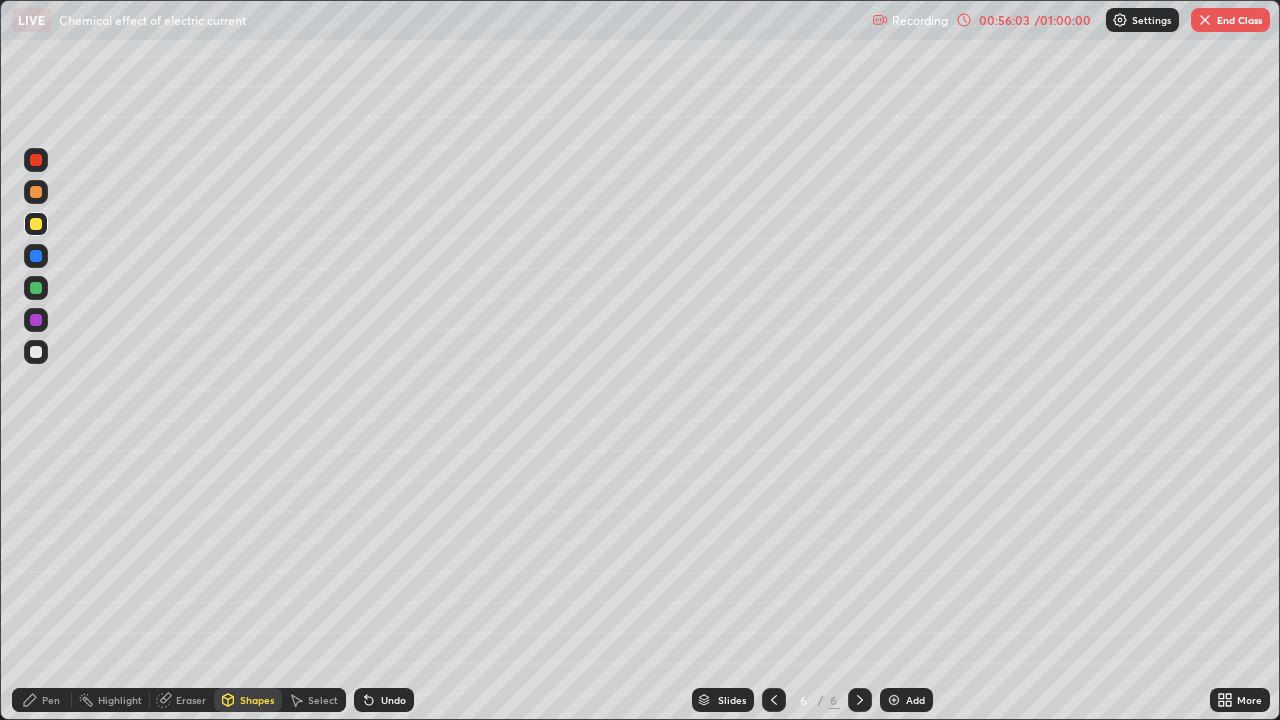 click on "Pen" at bounding box center (42, 700) 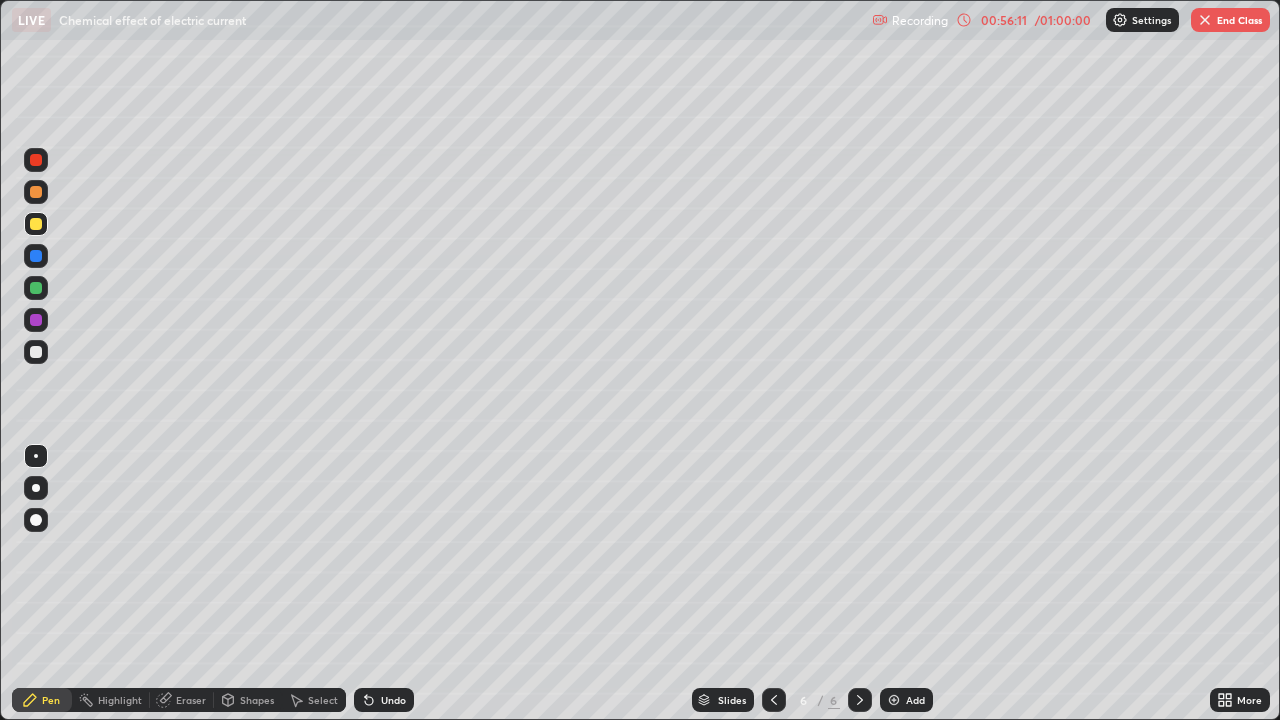 click at bounding box center (36, 288) 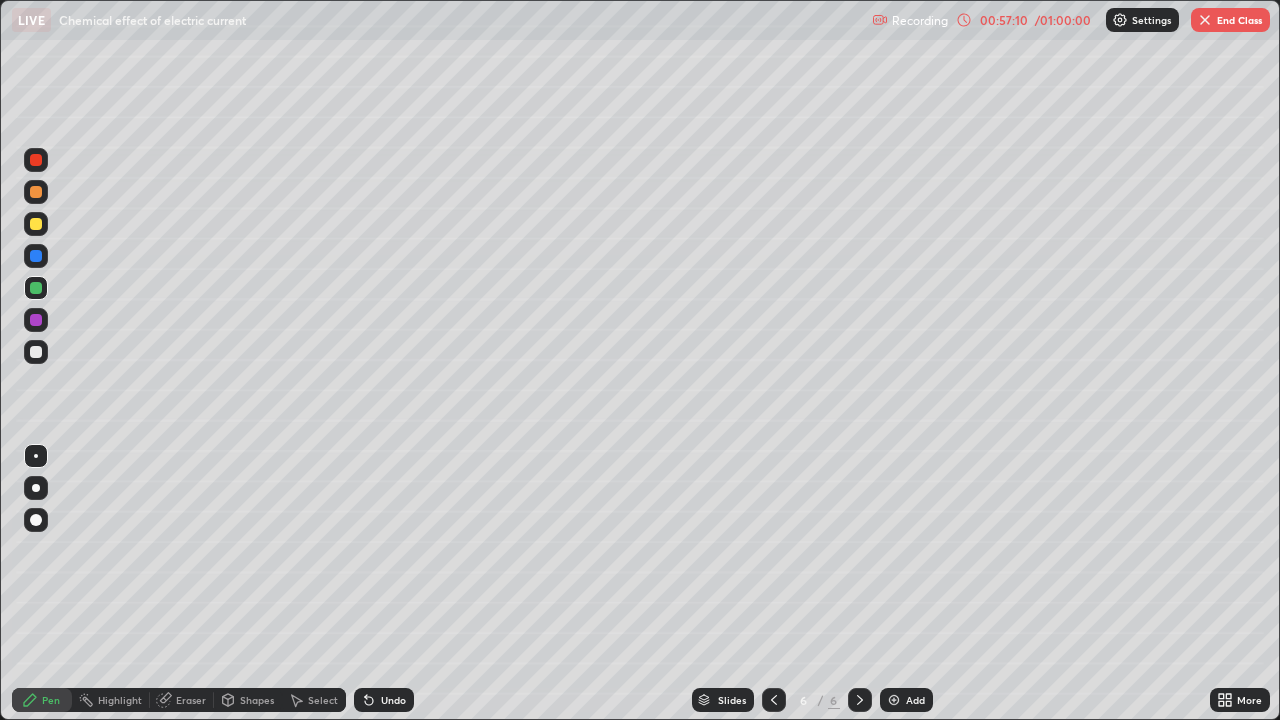 click on "Eraser" at bounding box center [191, 700] 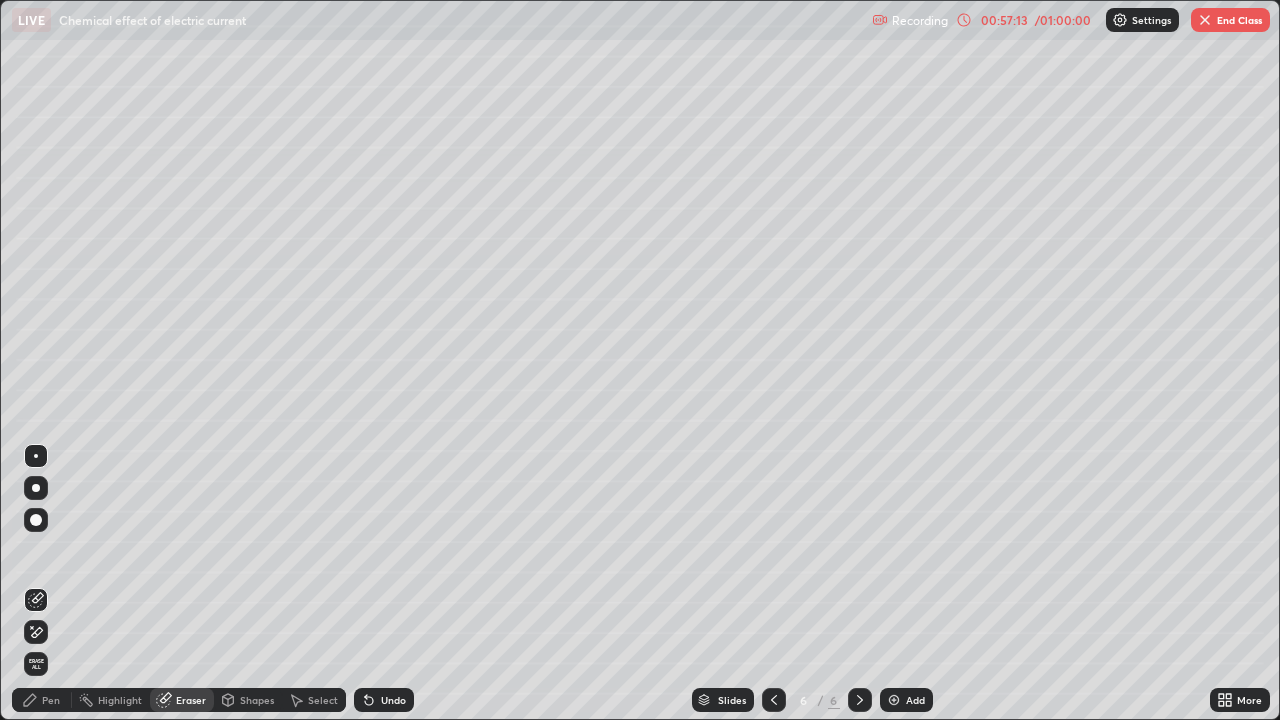 click on "Pen" at bounding box center (42, 700) 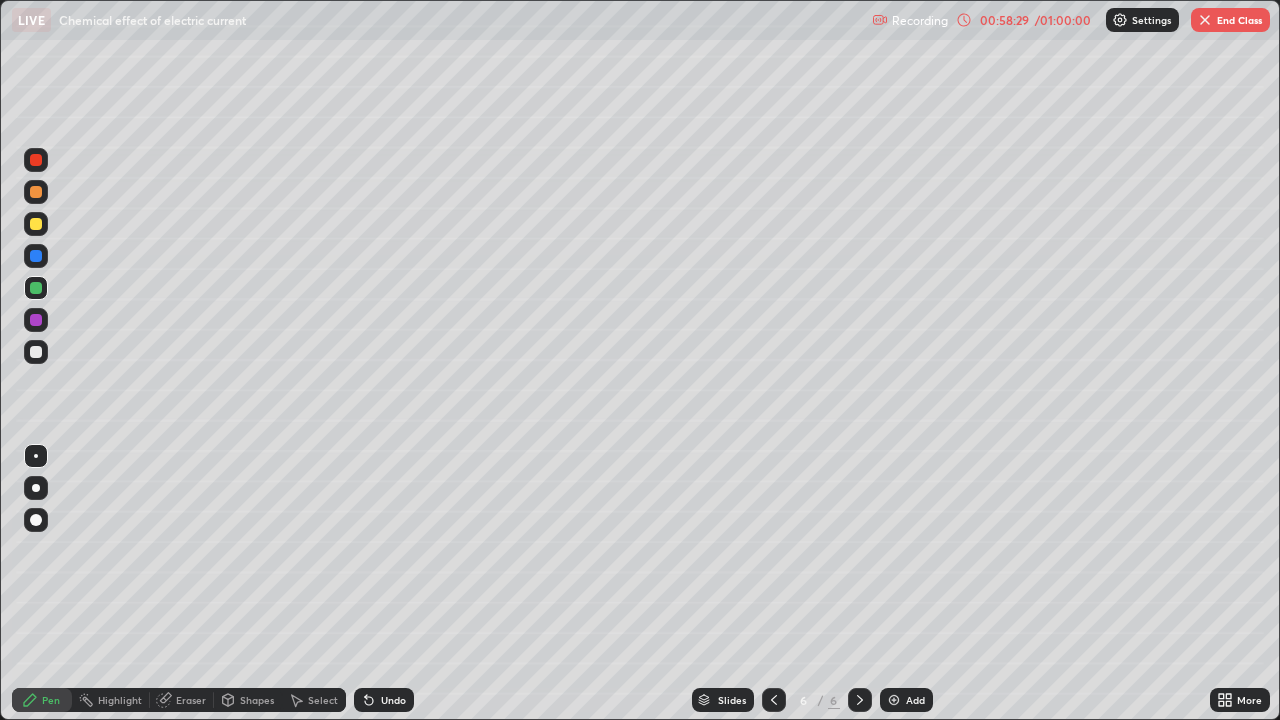 click on "Shapes" at bounding box center [257, 700] 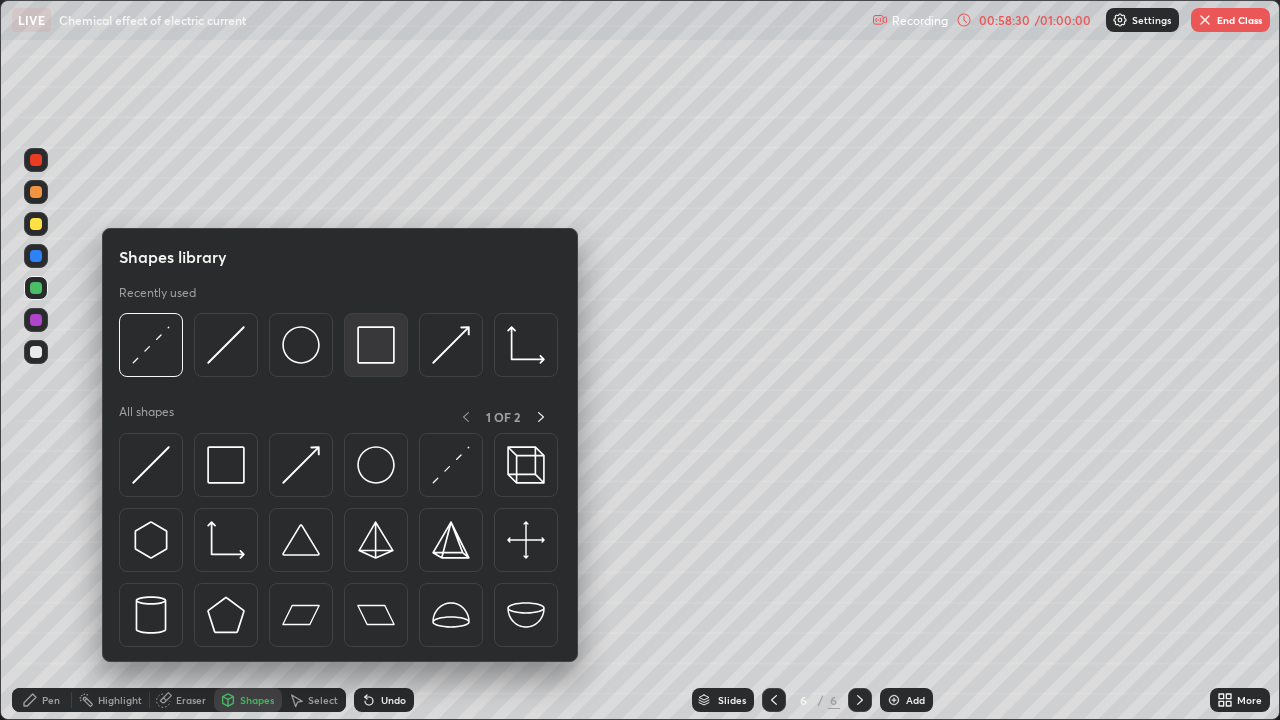 click at bounding box center (376, 345) 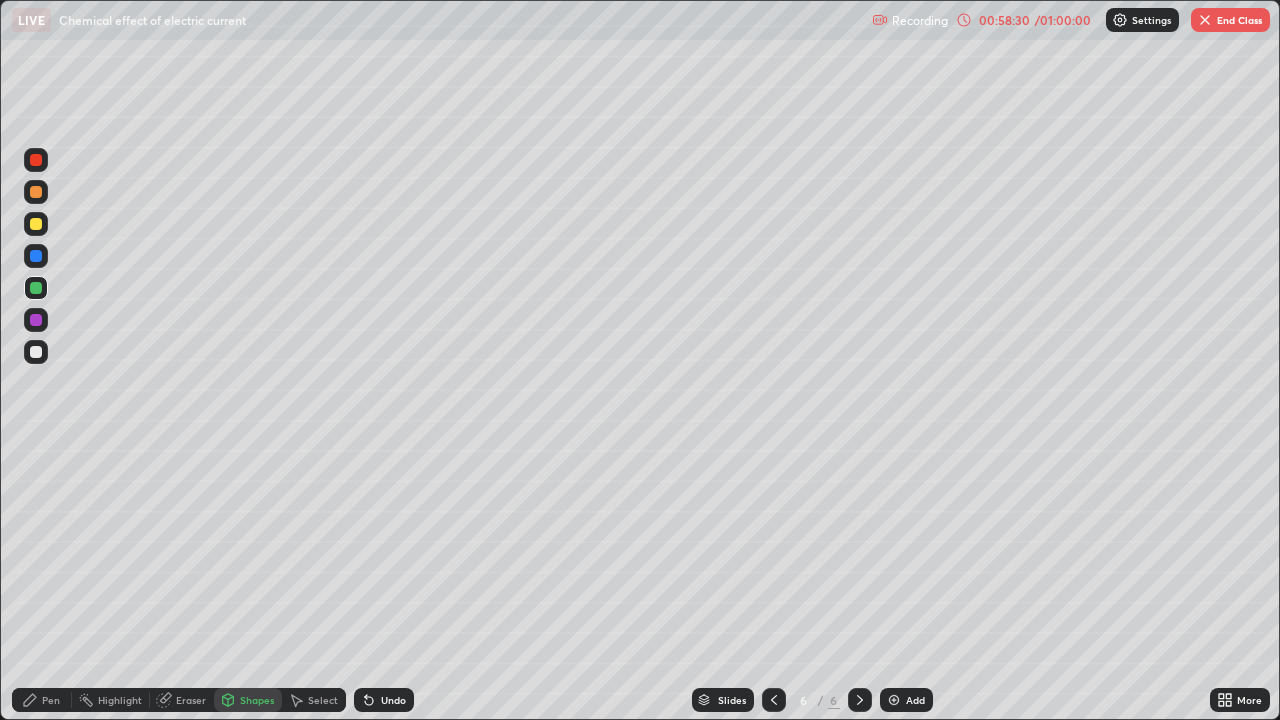 click at bounding box center (36, 320) 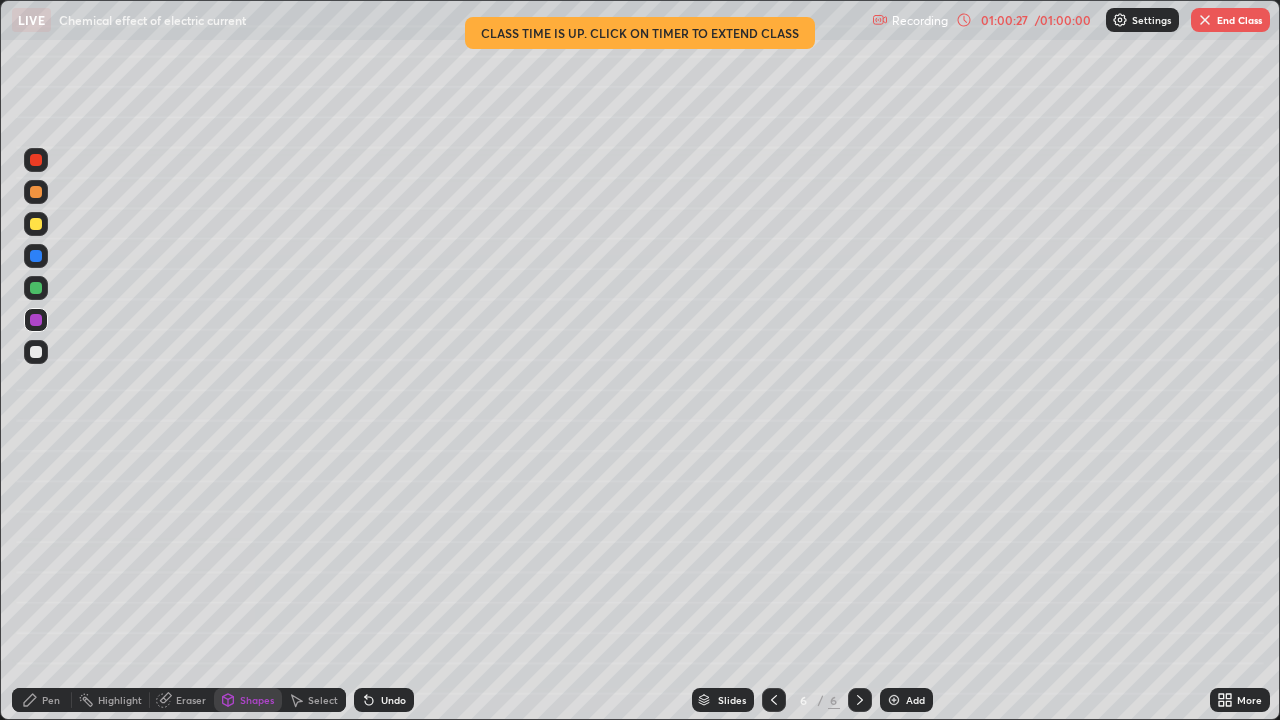click on "End Class" at bounding box center (1230, 20) 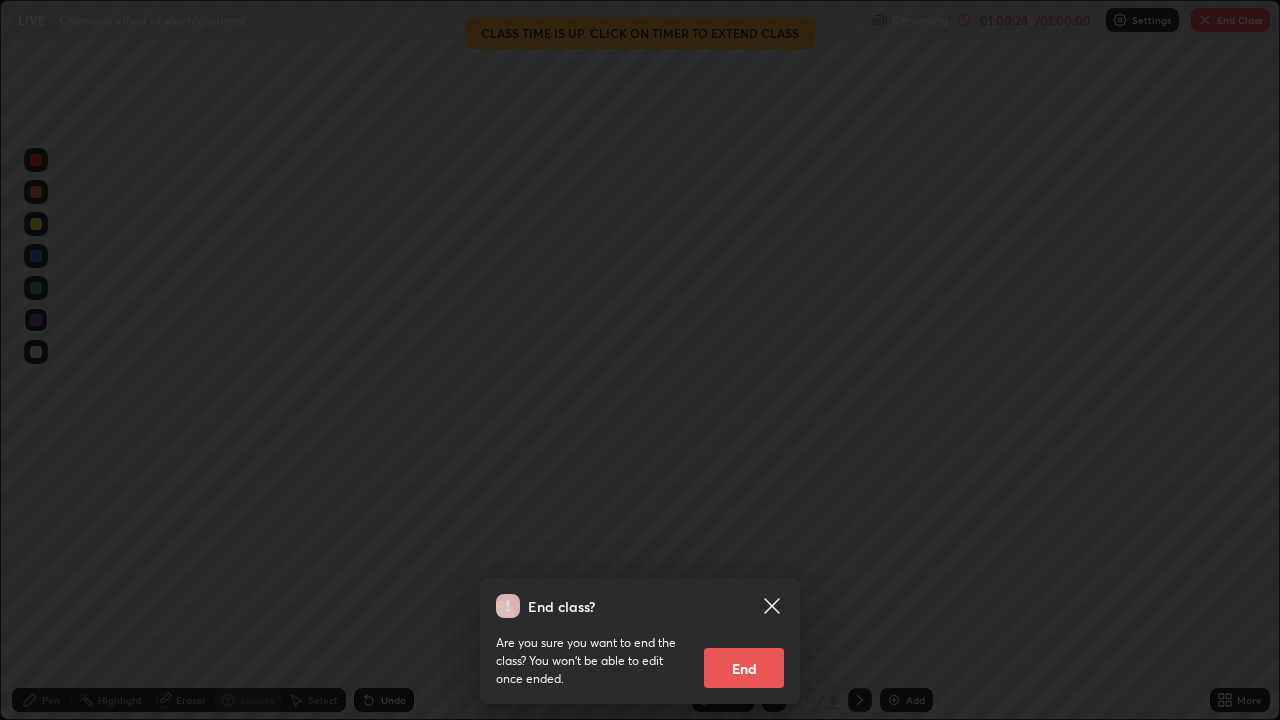 click on "End" at bounding box center (744, 668) 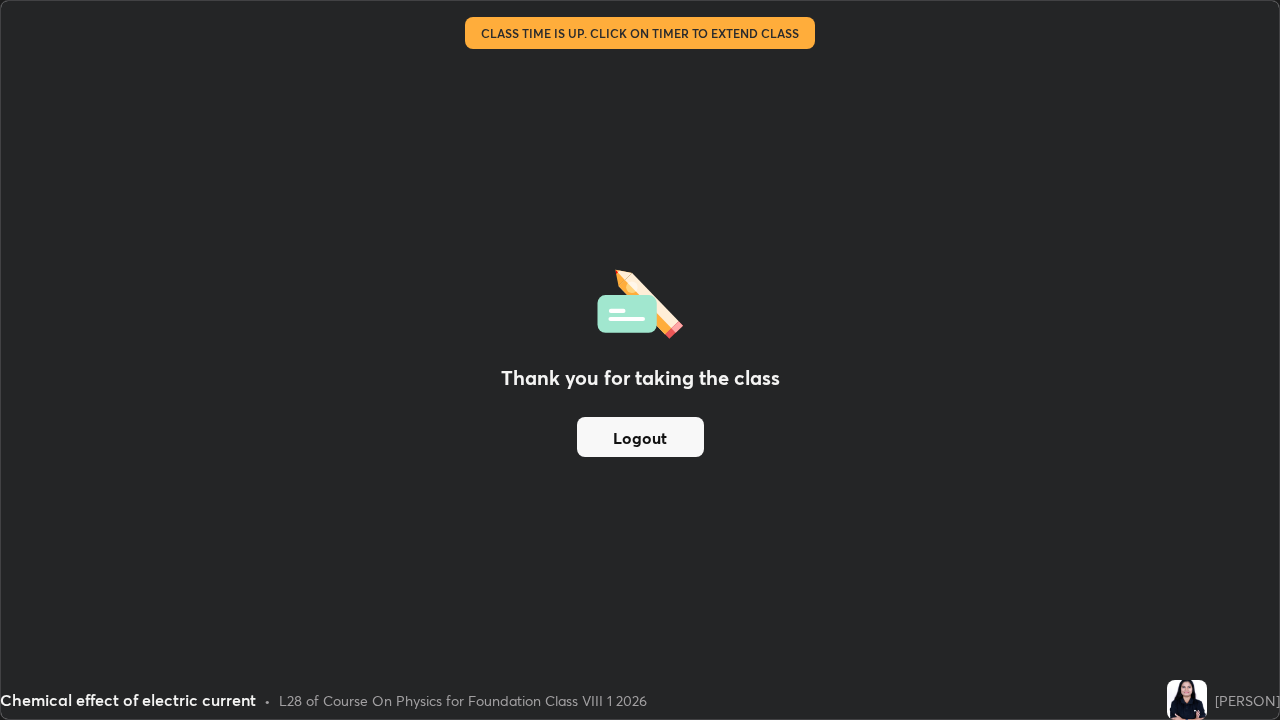 click on "Logout" at bounding box center (640, 437) 